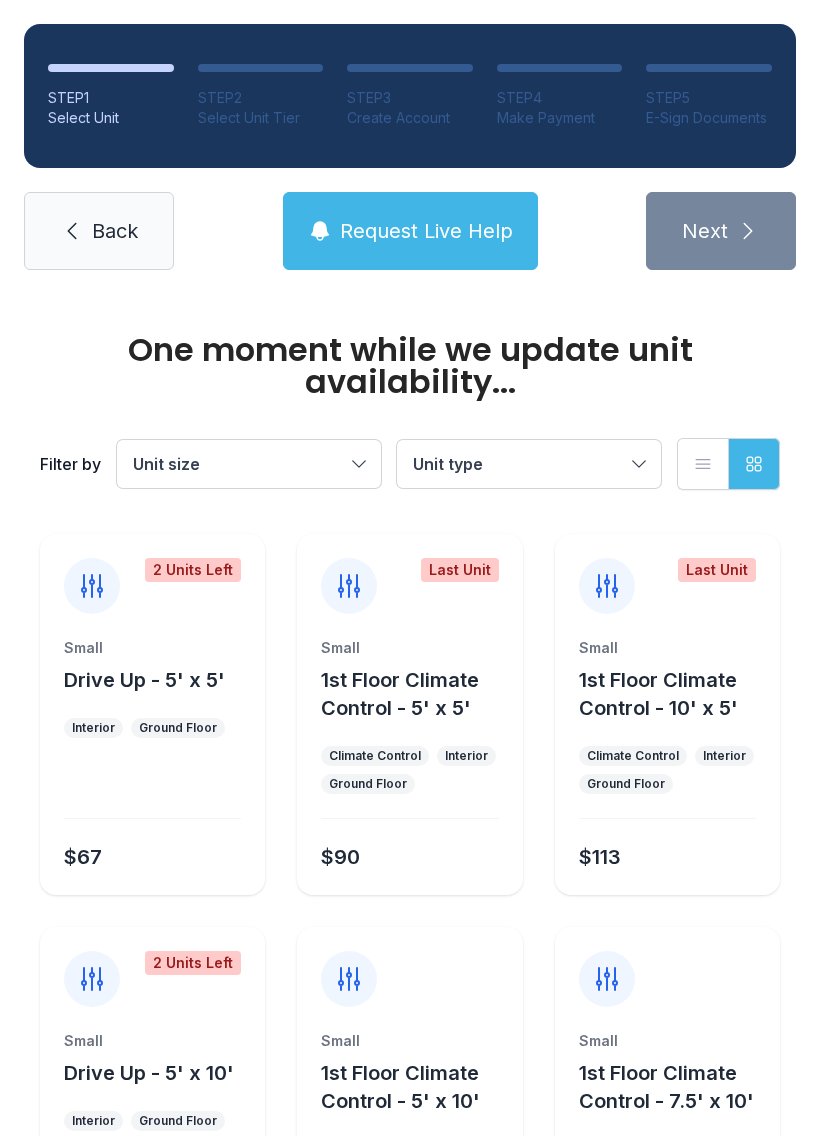 scroll, scrollTop: 0, scrollLeft: 0, axis: both 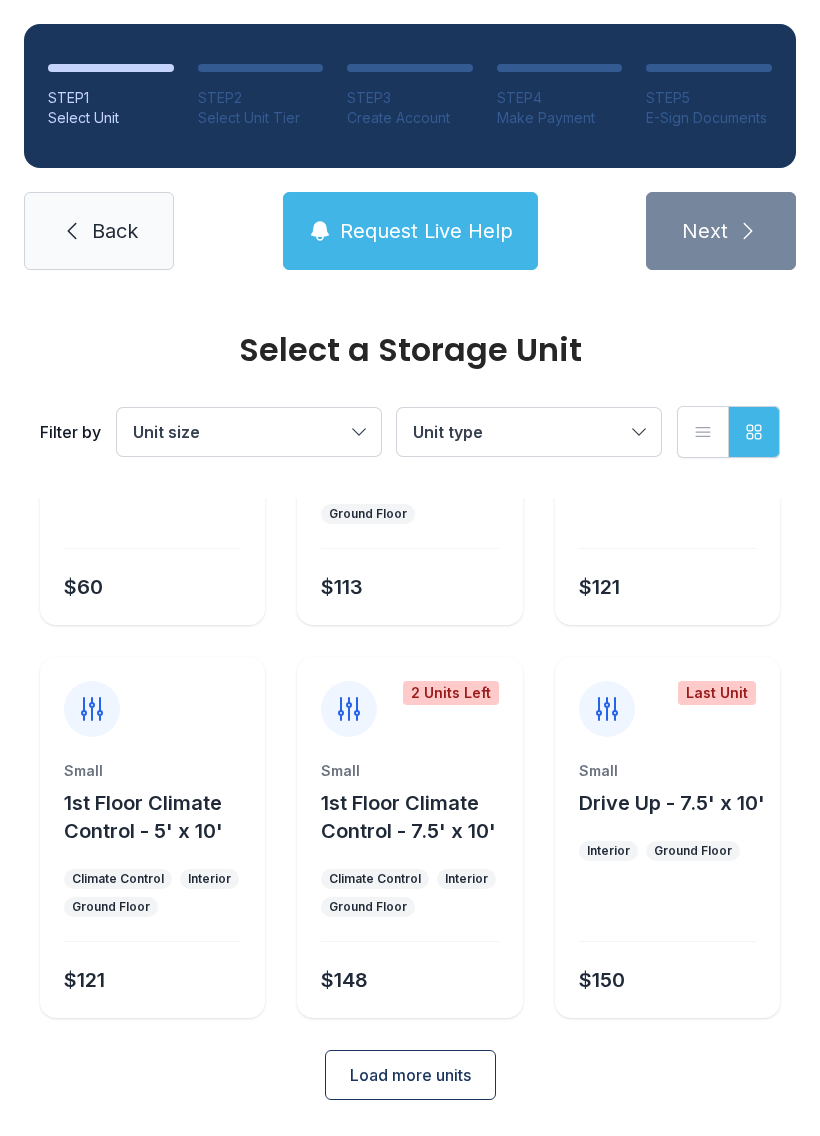 click on "Load more units" at bounding box center [410, 1075] 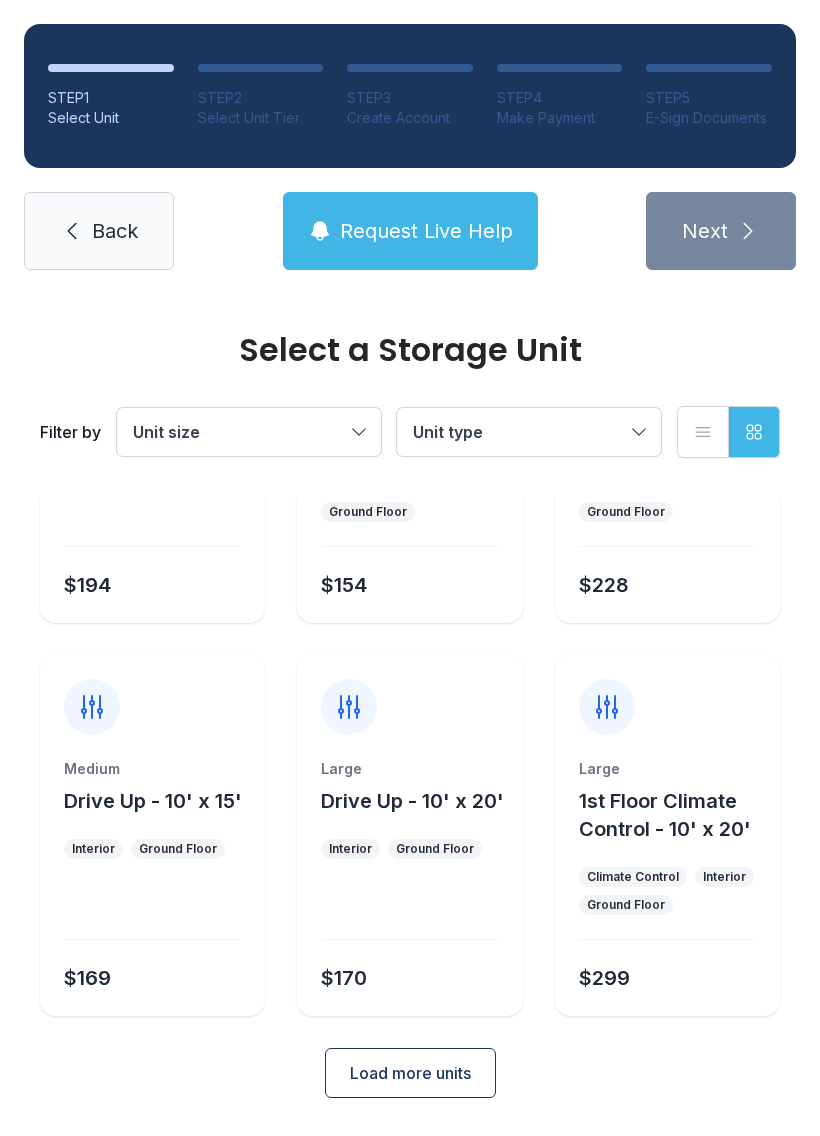 scroll, scrollTop: 1024, scrollLeft: 0, axis: vertical 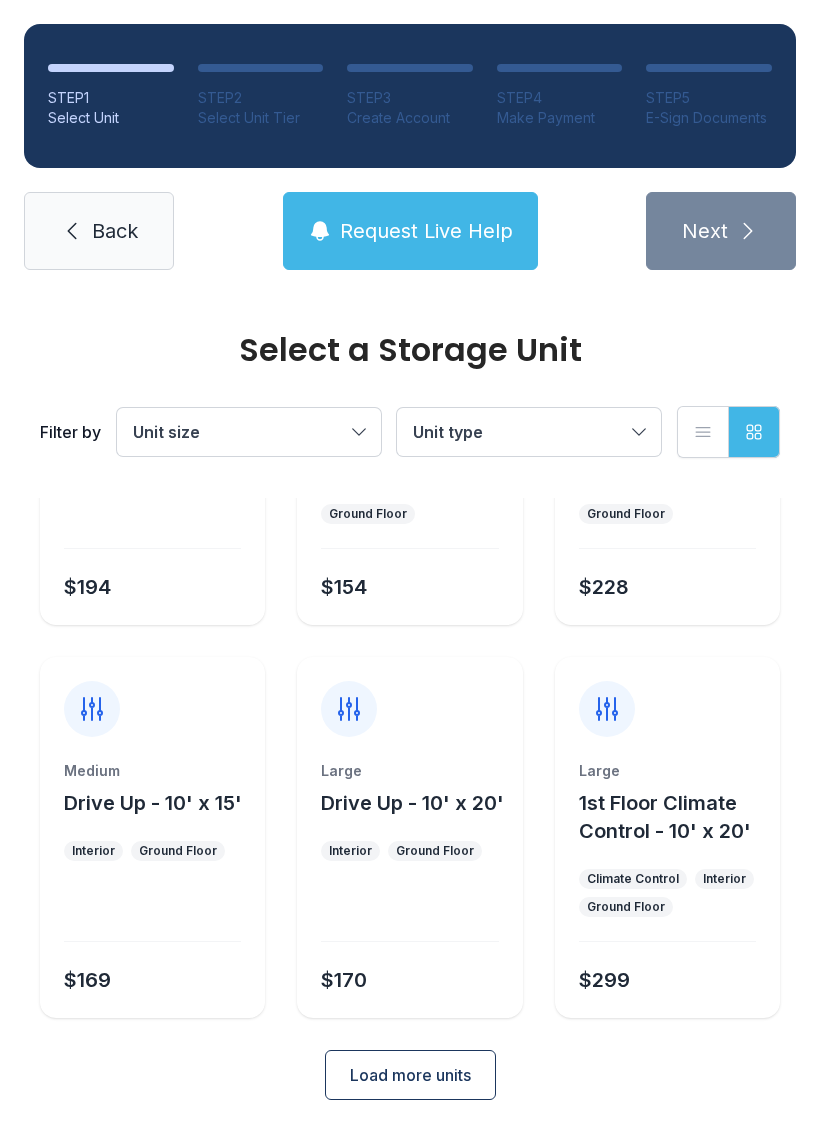 click on "STEP  2" at bounding box center (261, 98) 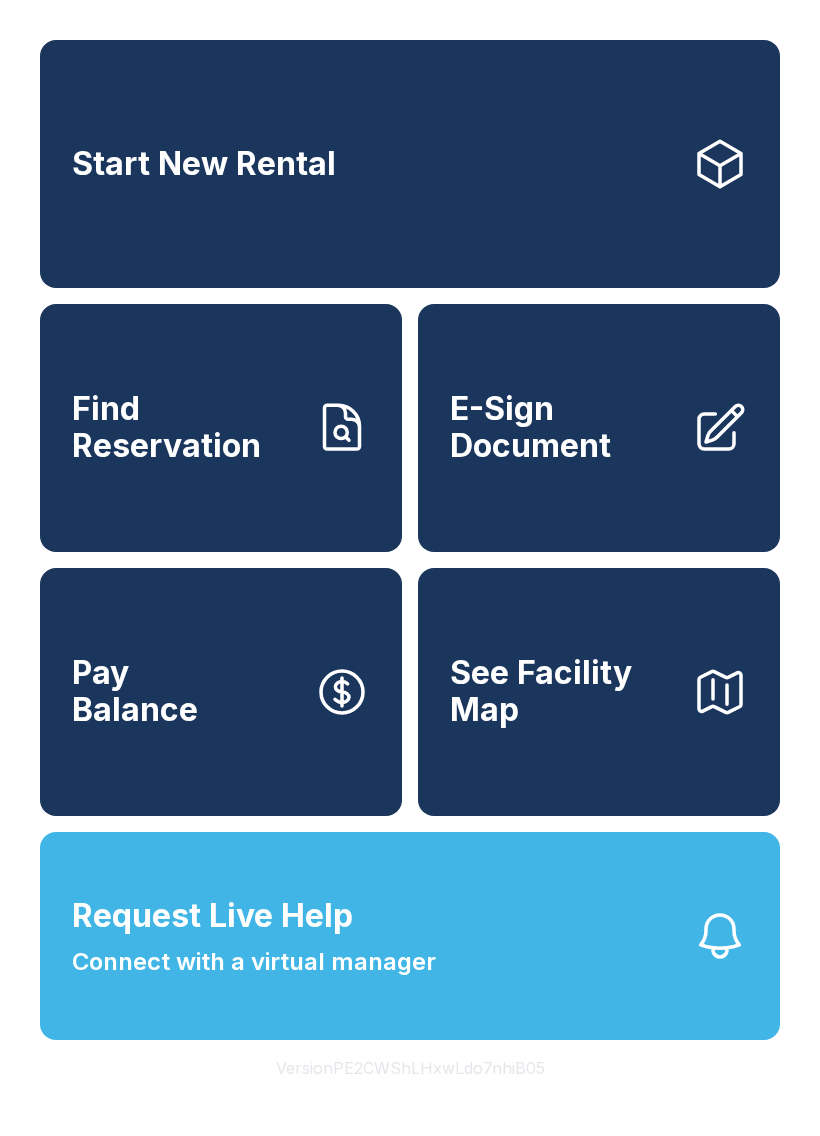 click on "Find Reservation" at bounding box center [185, 427] 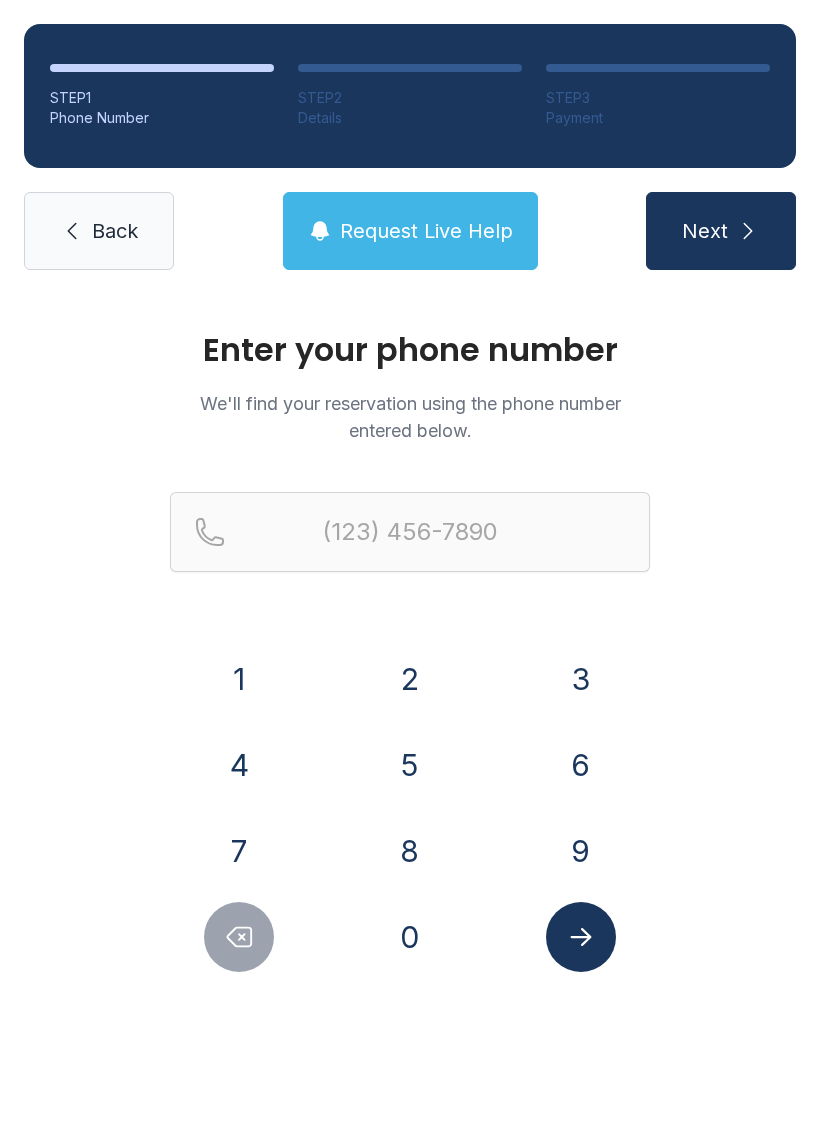 click on "2" at bounding box center (410, 679) 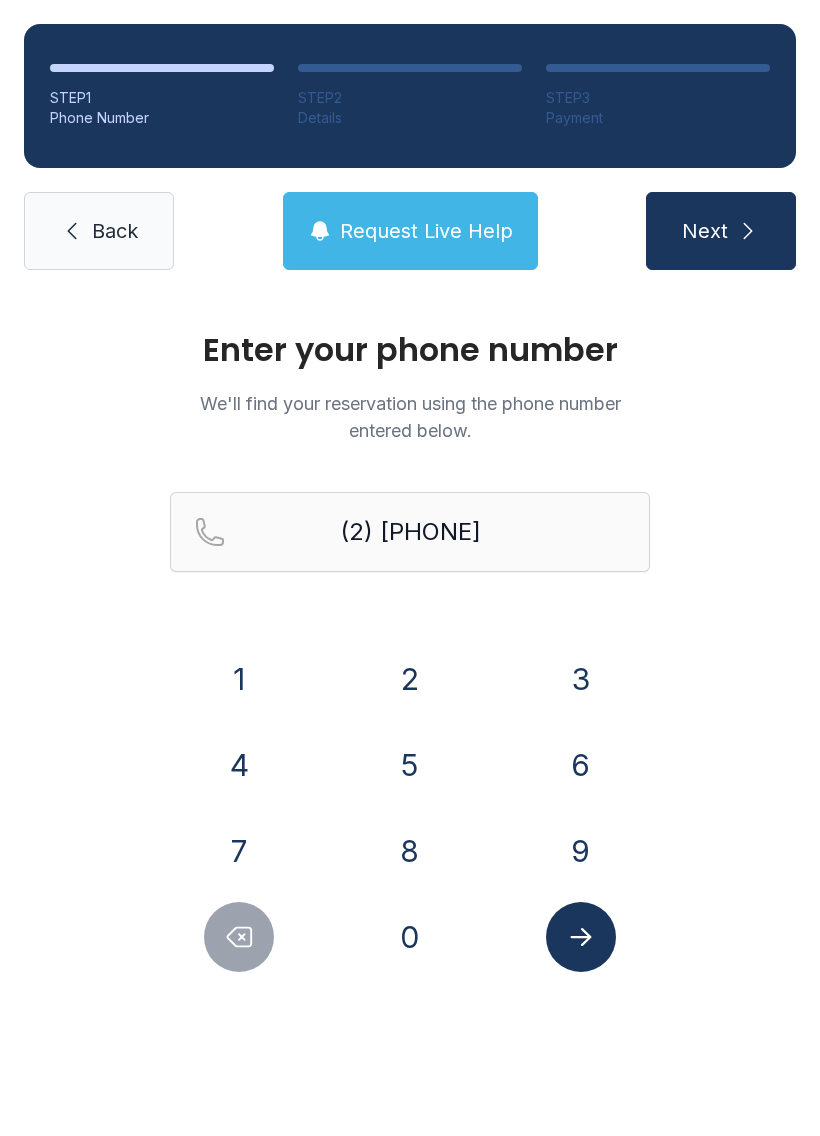 click on "5" at bounding box center [410, 765] 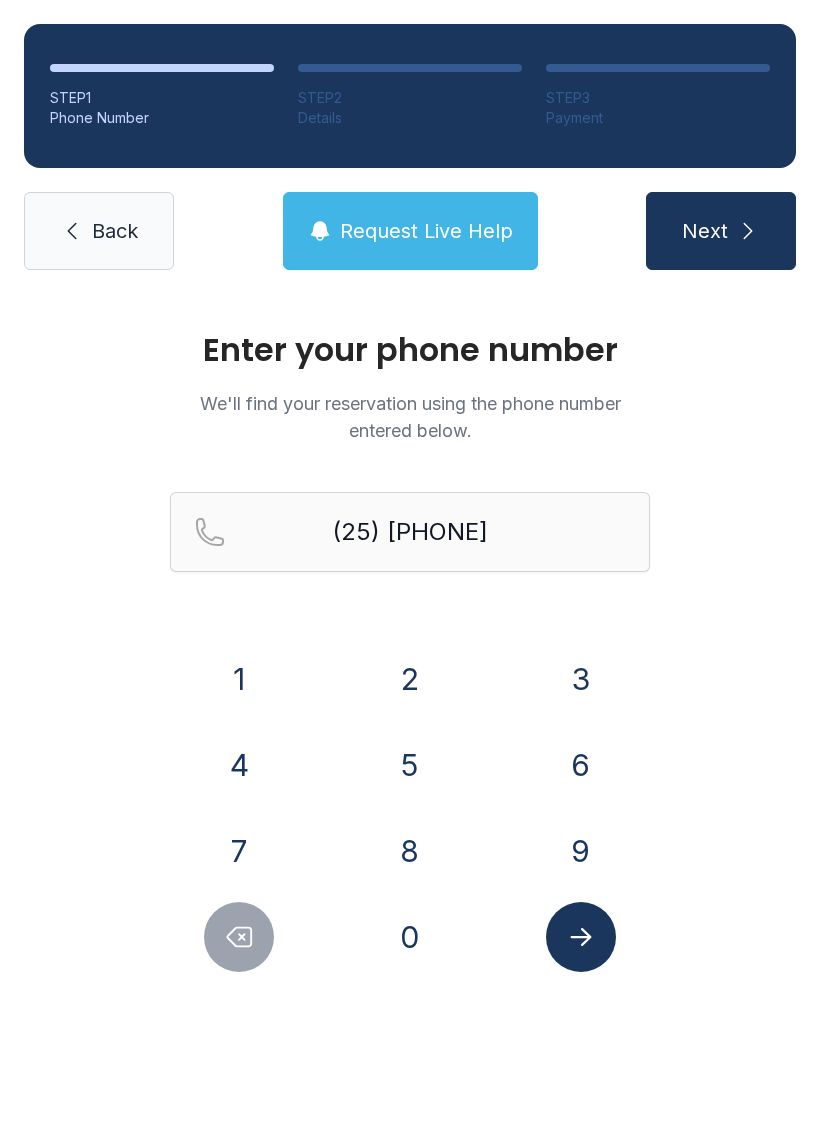 click on "2" at bounding box center (410, 679) 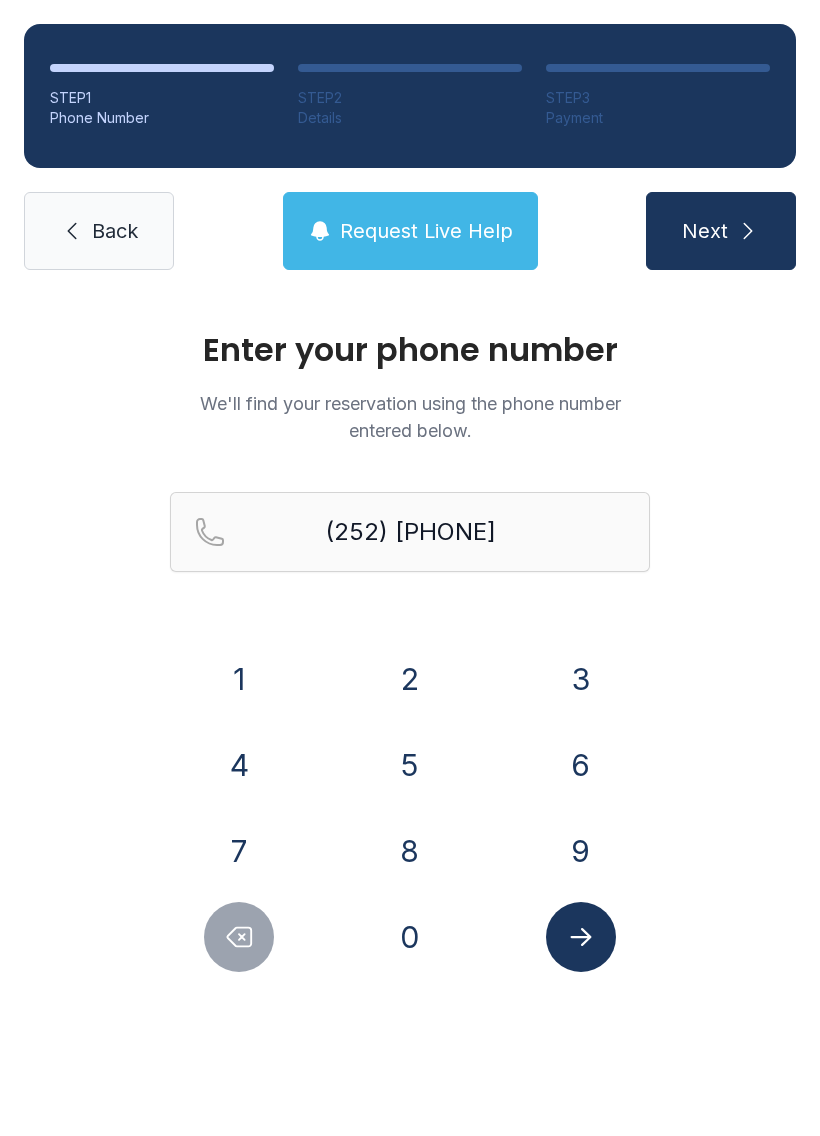 click on "Enter your phone number We'll find your reservation using the phone number entered below. (555) [PHONE]" at bounding box center [410, 673] 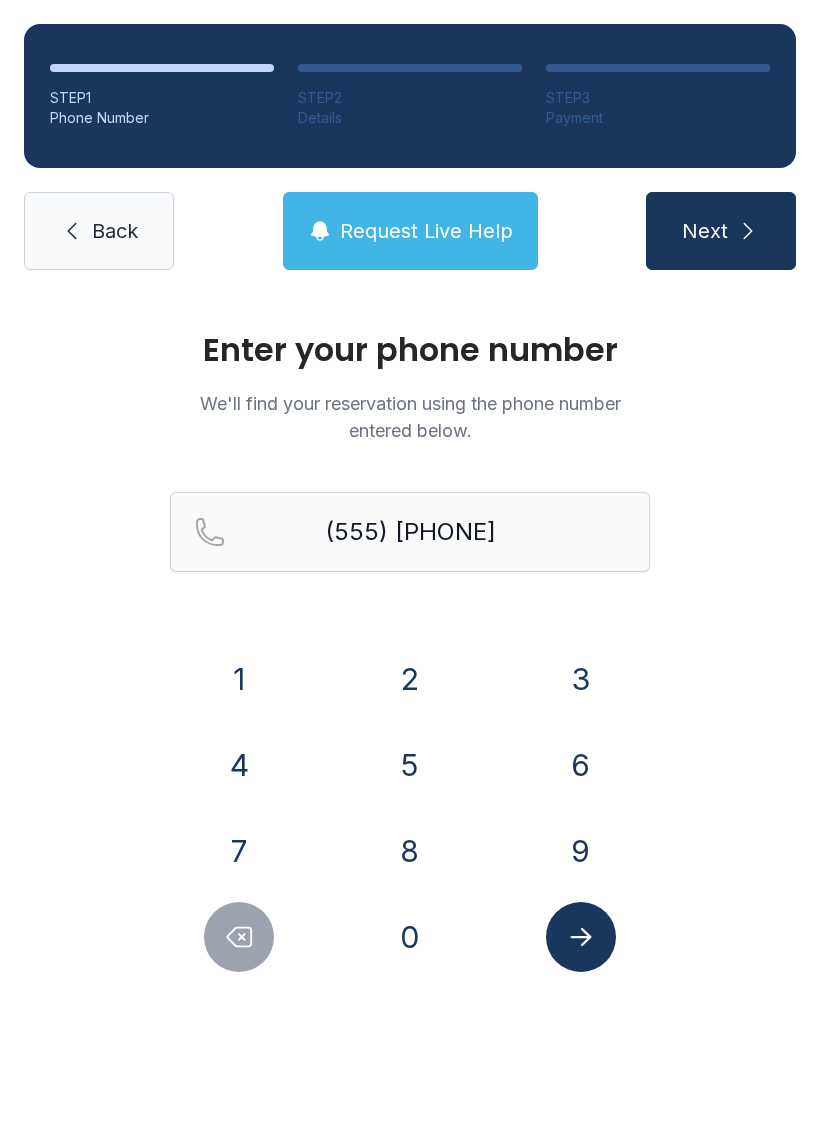 click on "4" at bounding box center (239, 765) 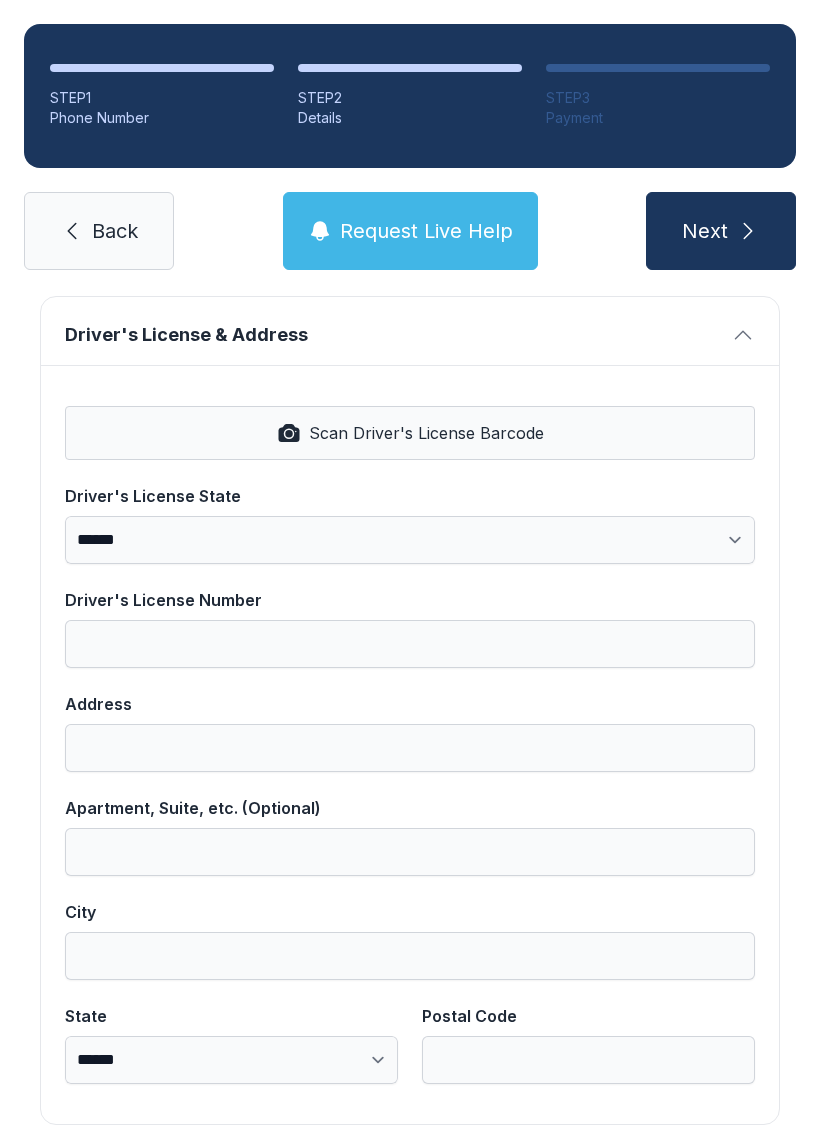 scroll, scrollTop: 783, scrollLeft: 0, axis: vertical 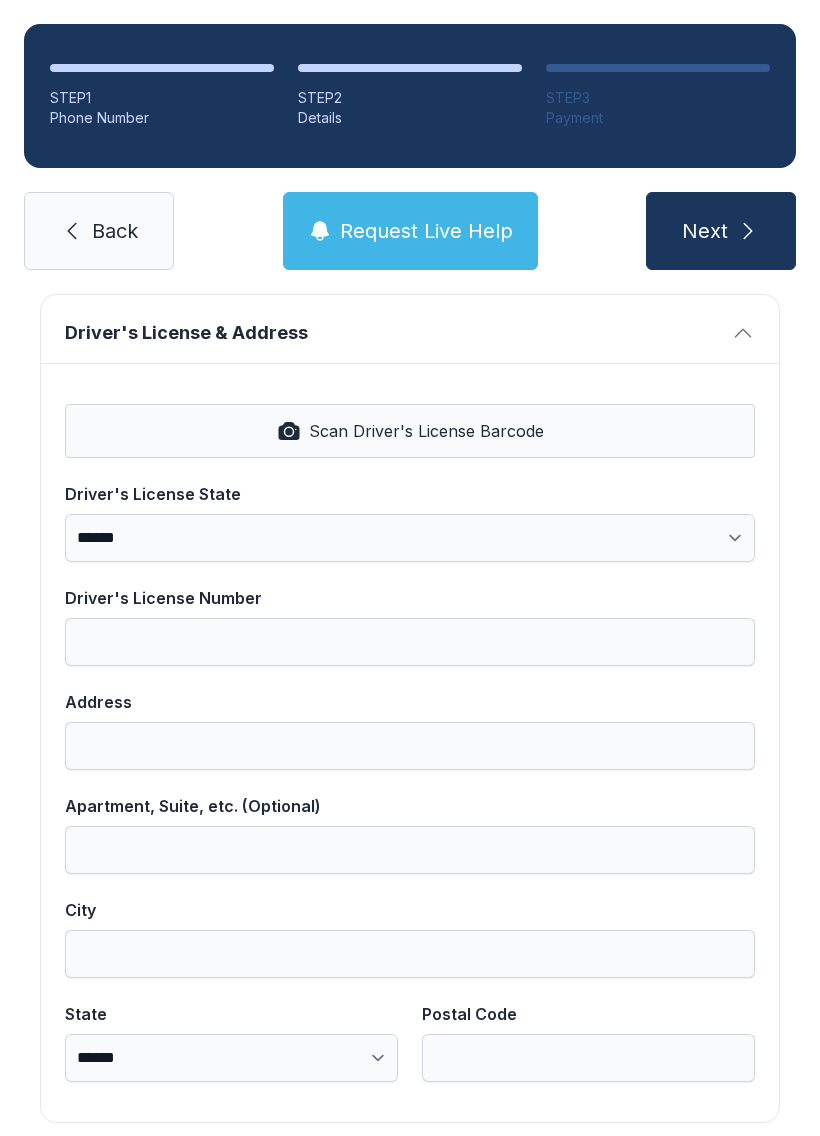 click on "Scan Driver's License Barcode" at bounding box center (426, 431) 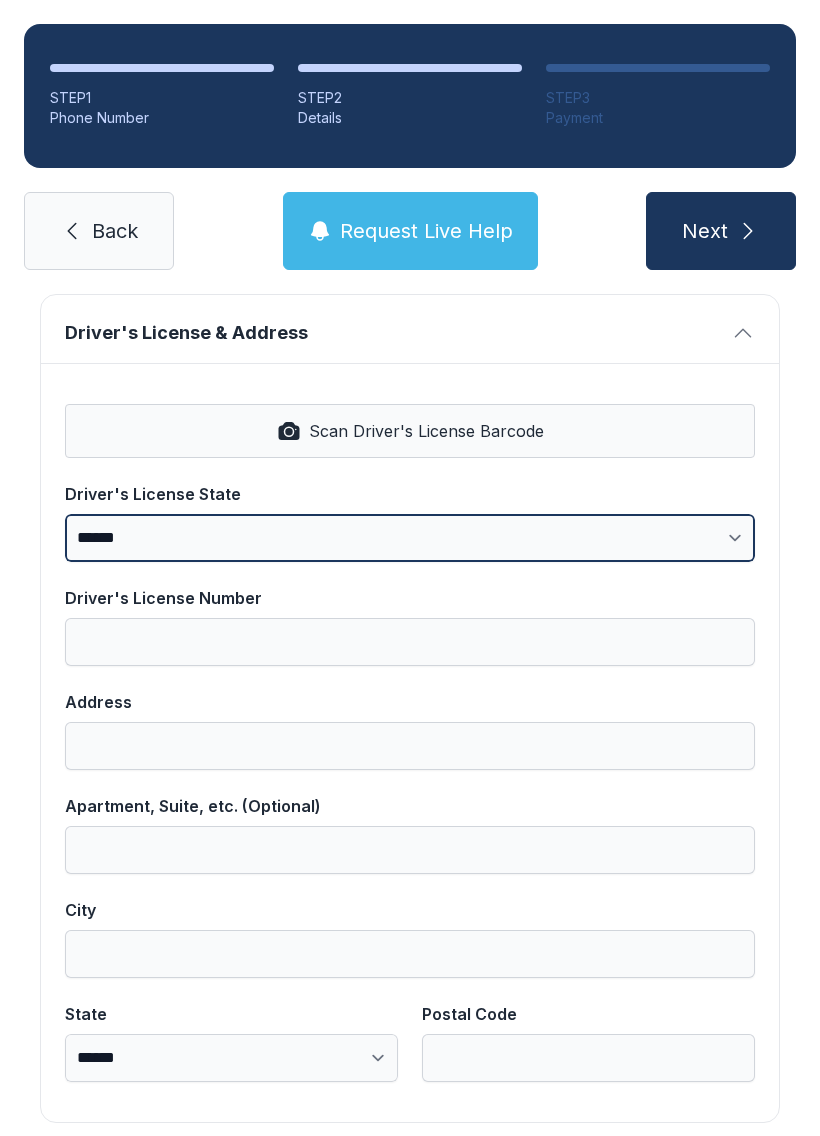 click on "**********" at bounding box center [410, 538] 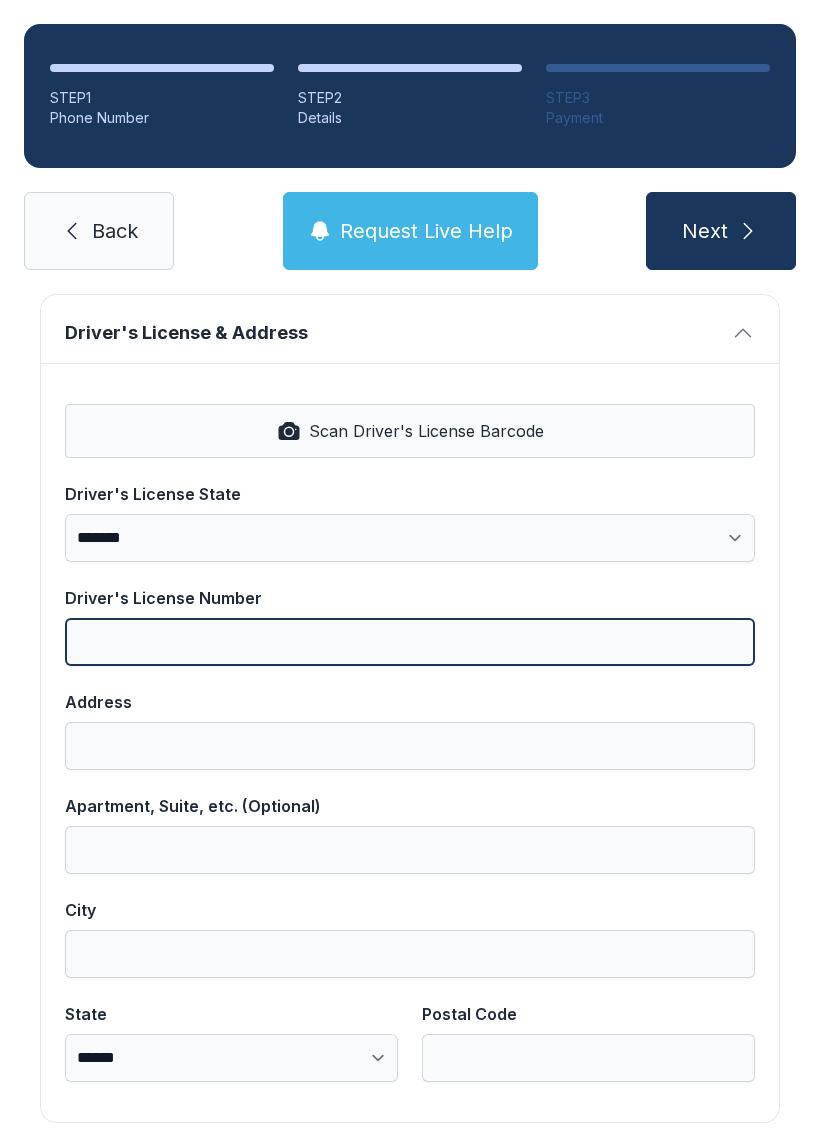 click on "Driver's License Number" at bounding box center [410, 642] 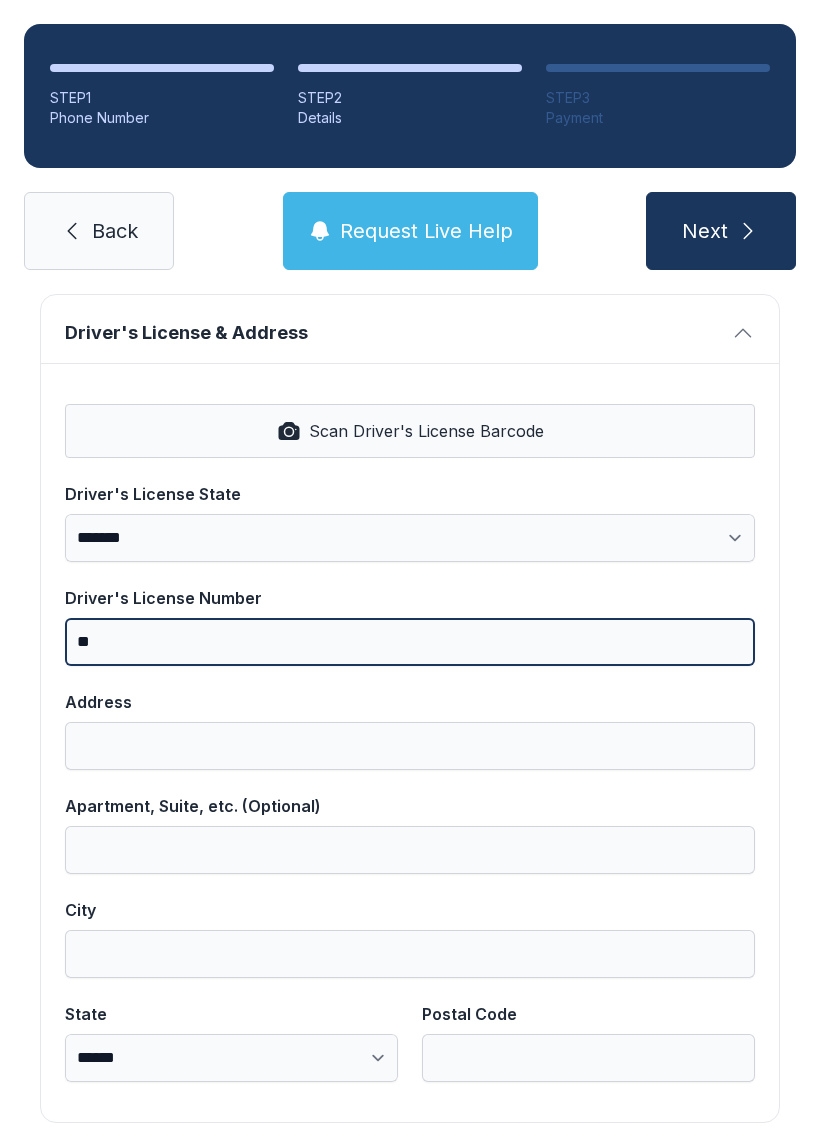 type on "*" 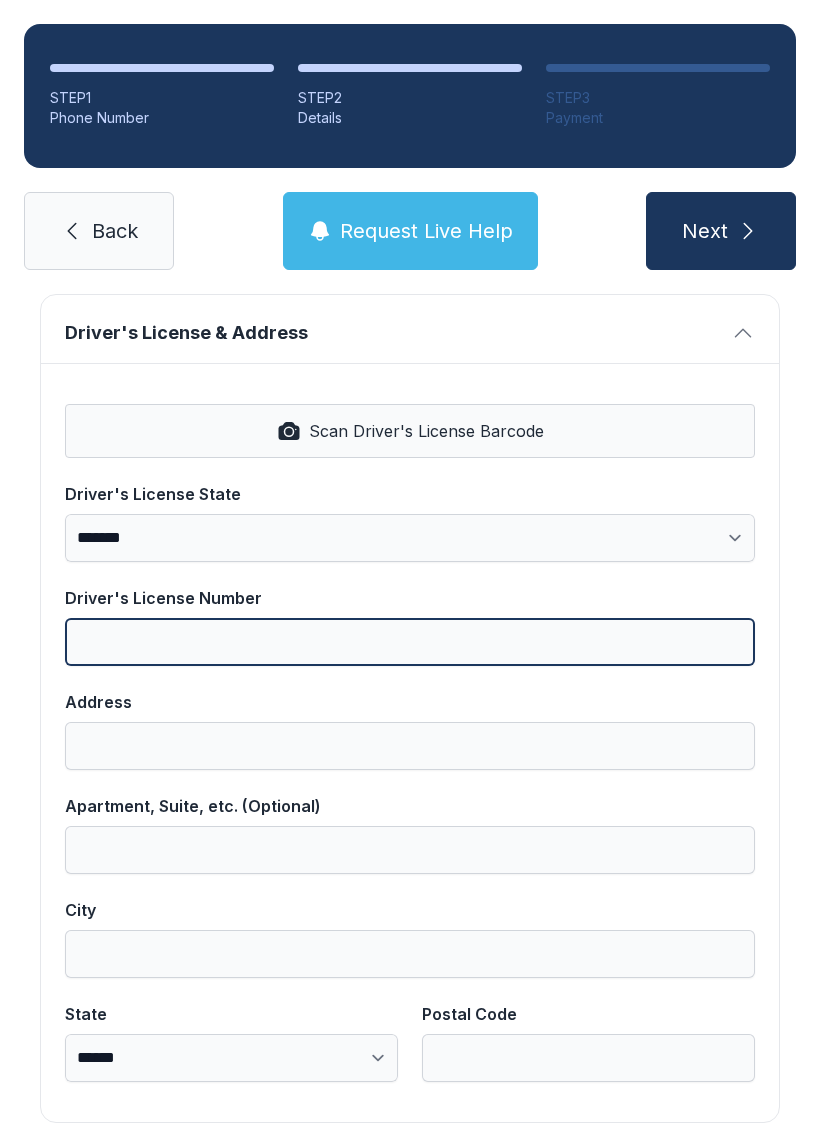 type on "*" 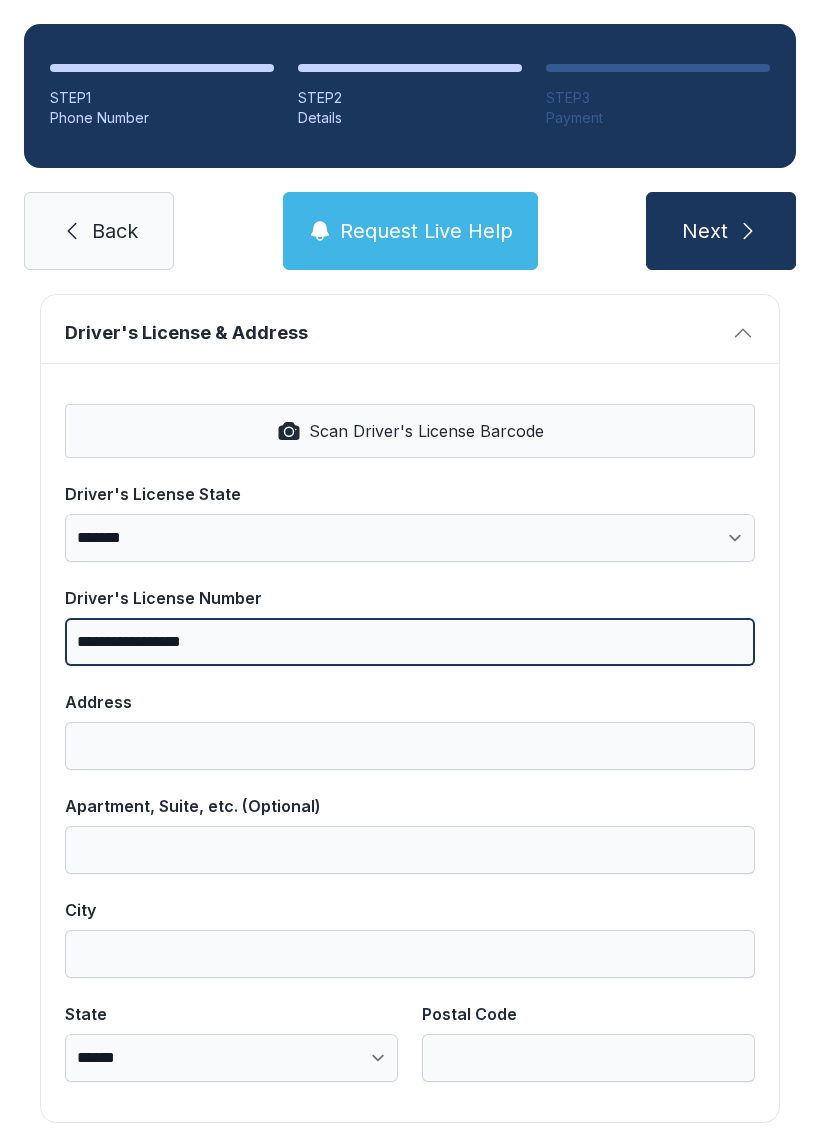 type on "**********" 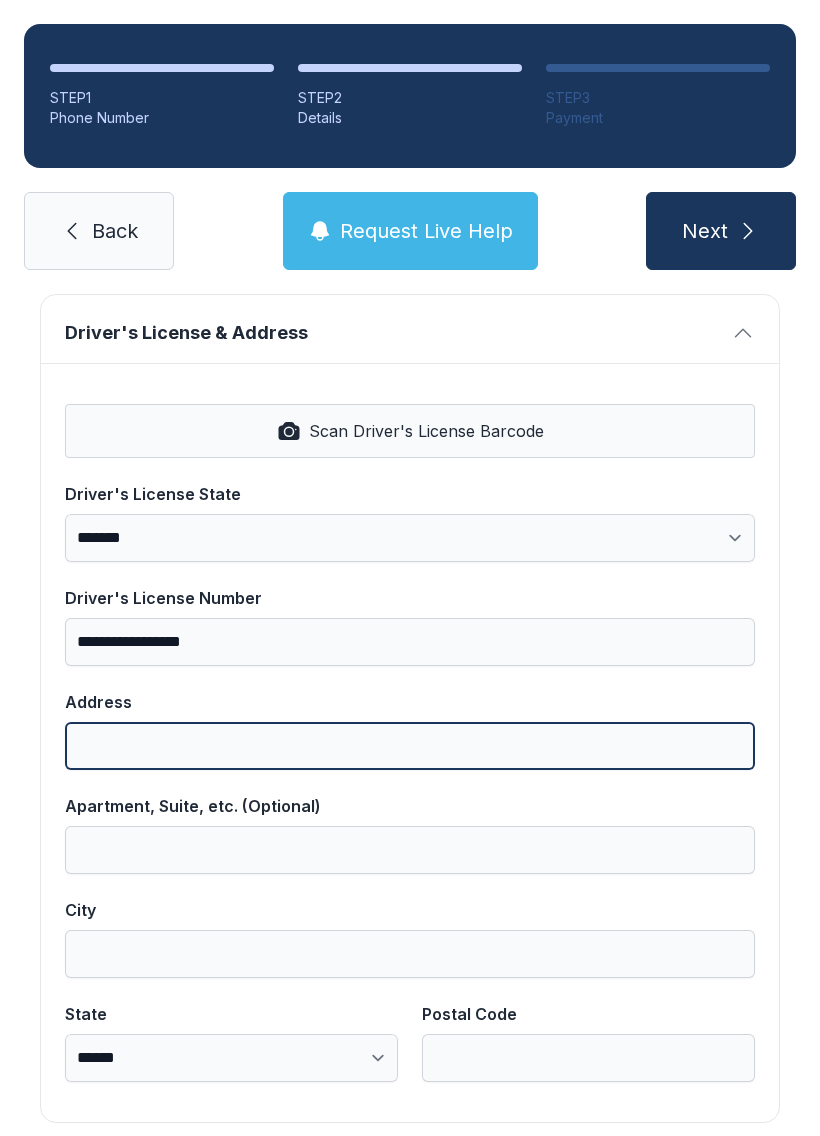 click on "Address" at bounding box center (410, 746) 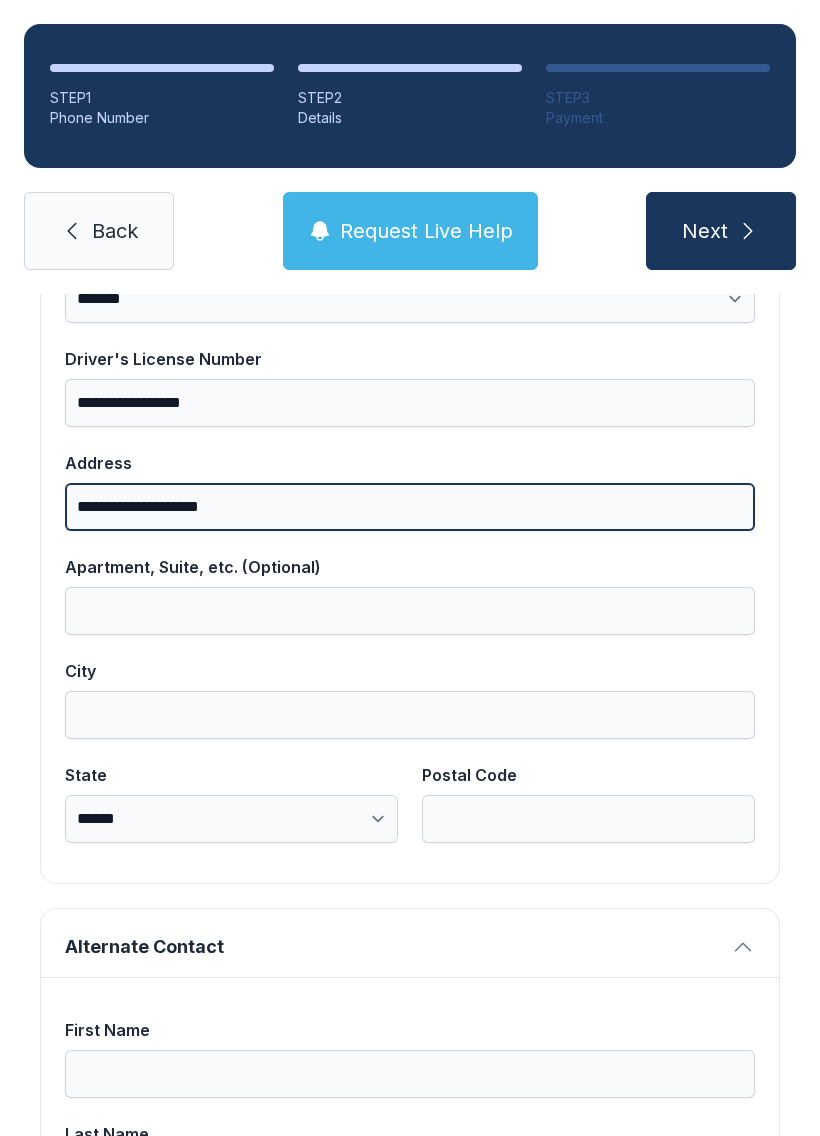 scroll, scrollTop: 1023, scrollLeft: 0, axis: vertical 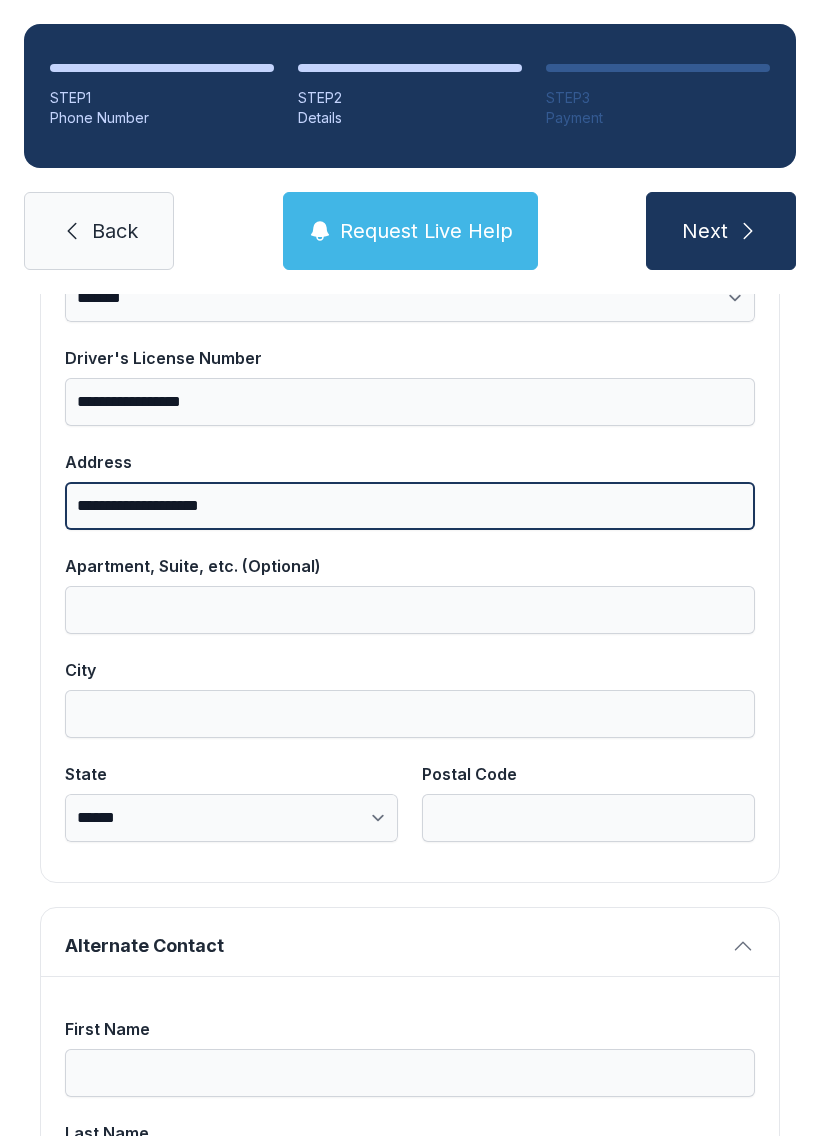 type on "**********" 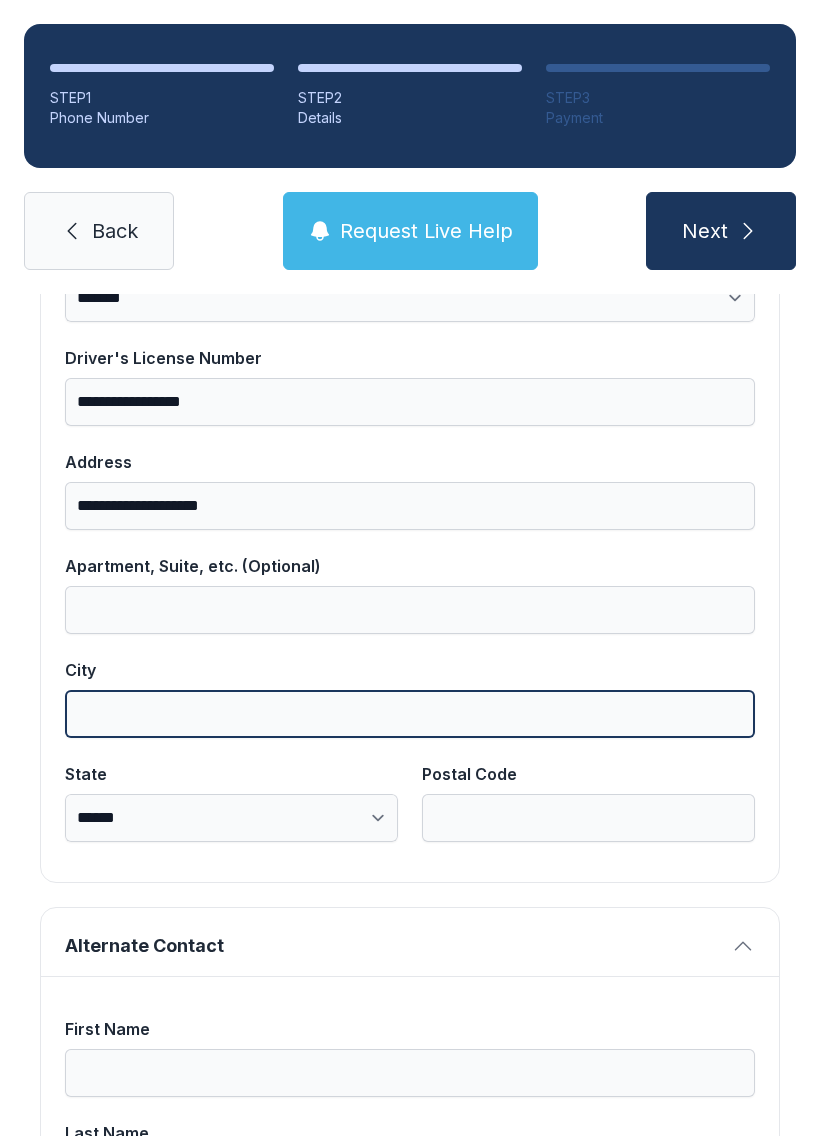 click on "City" at bounding box center (410, 714) 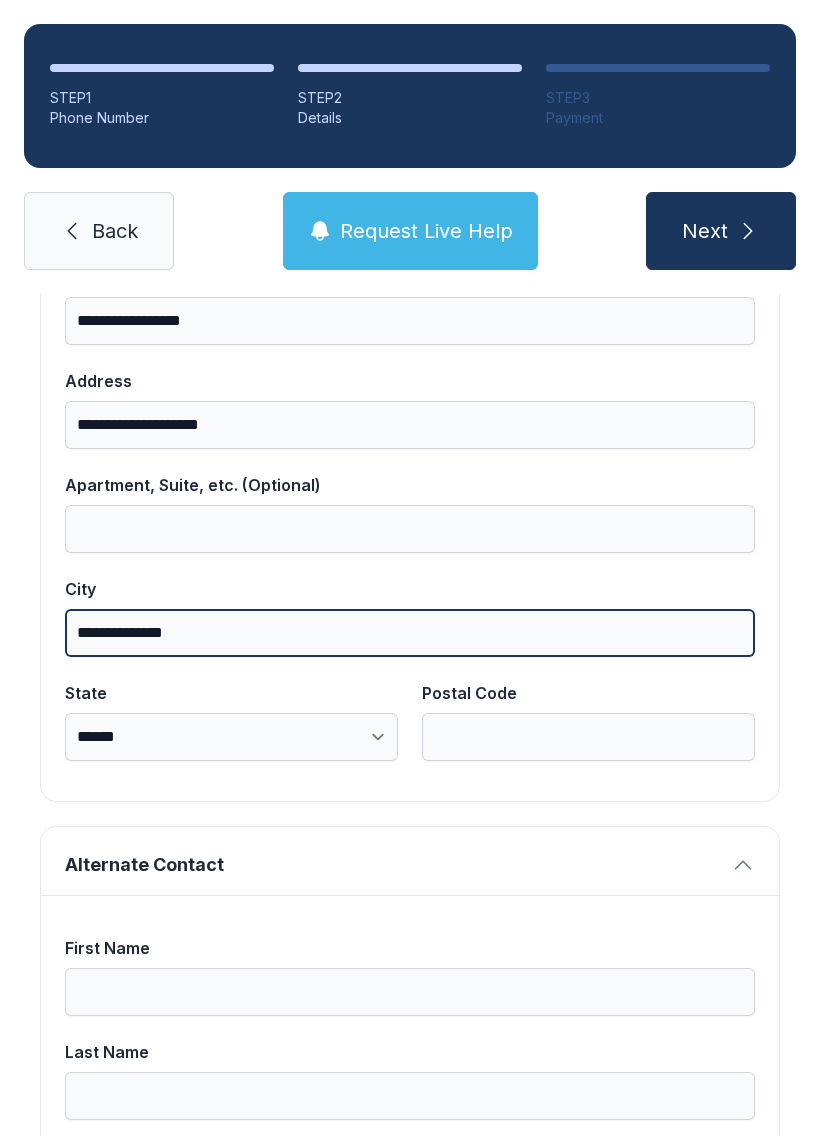 scroll, scrollTop: 1132, scrollLeft: 0, axis: vertical 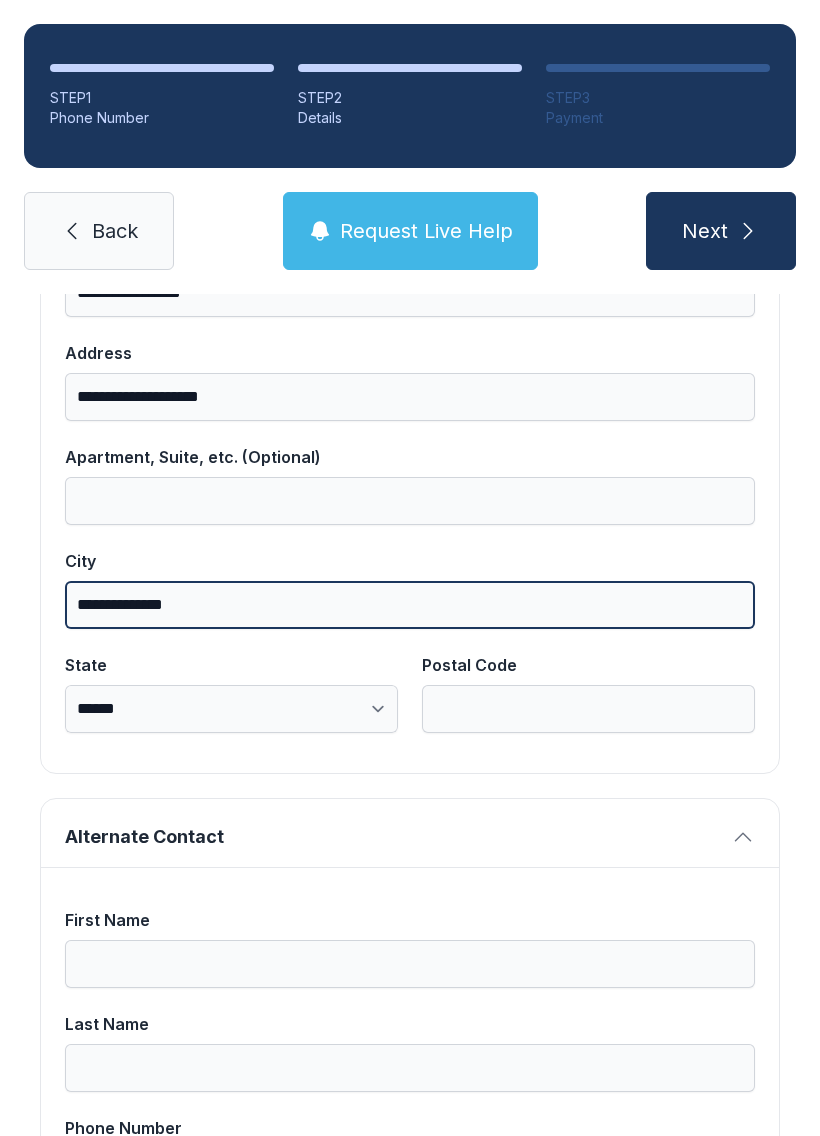 type on "**********" 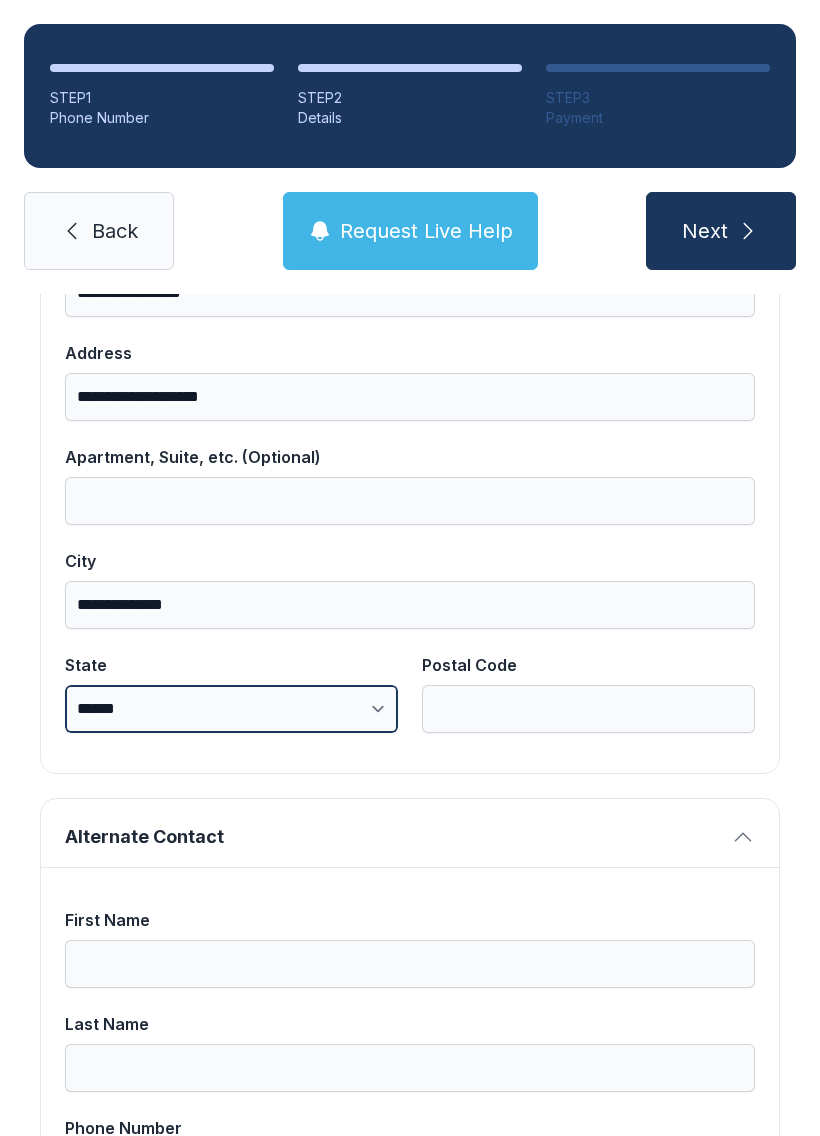 click on "**********" at bounding box center (231, 709) 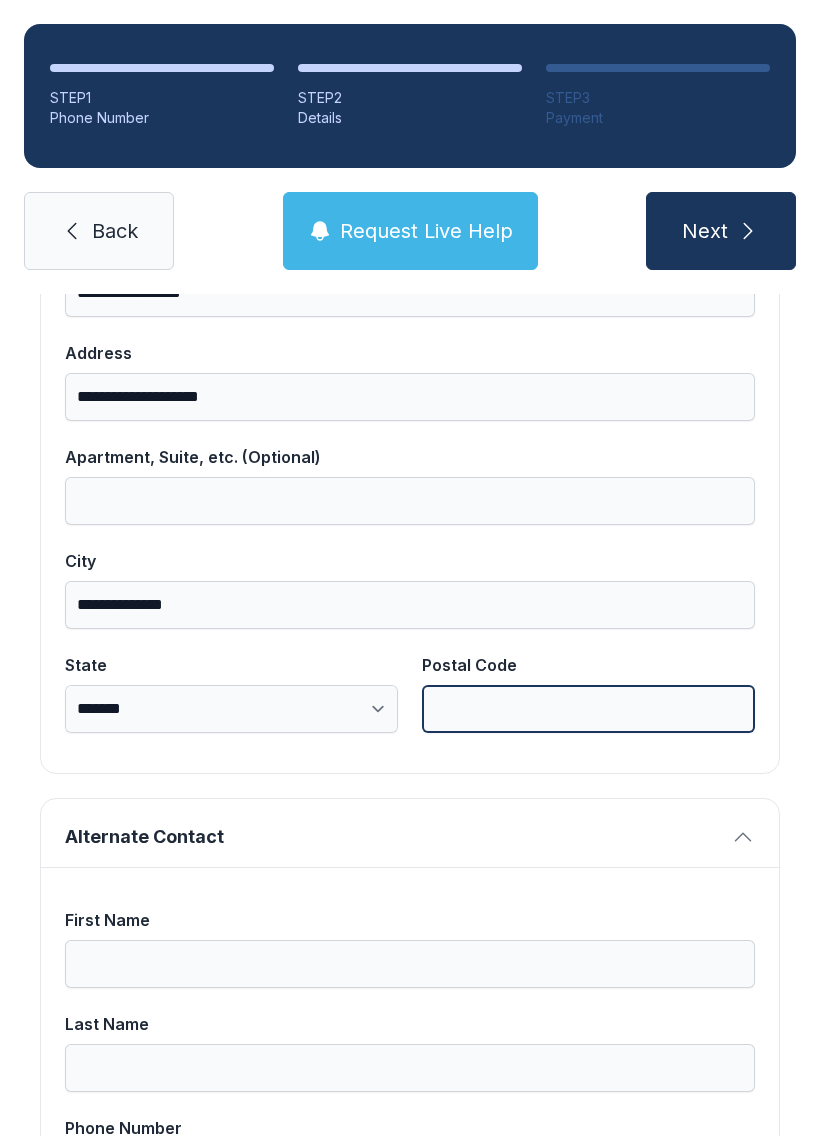 click on "Postal Code" at bounding box center [588, 709] 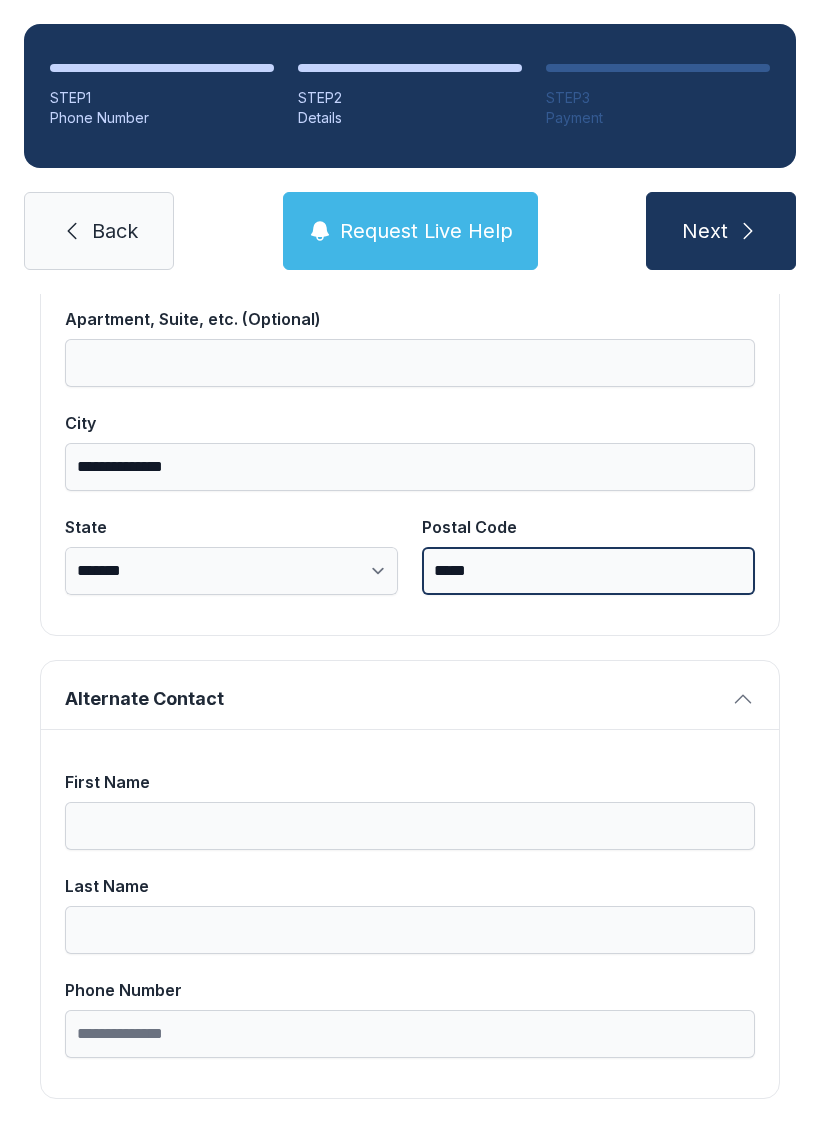 scroll, scrollTop: 1269, scrollLeft: 0, axis: vertical 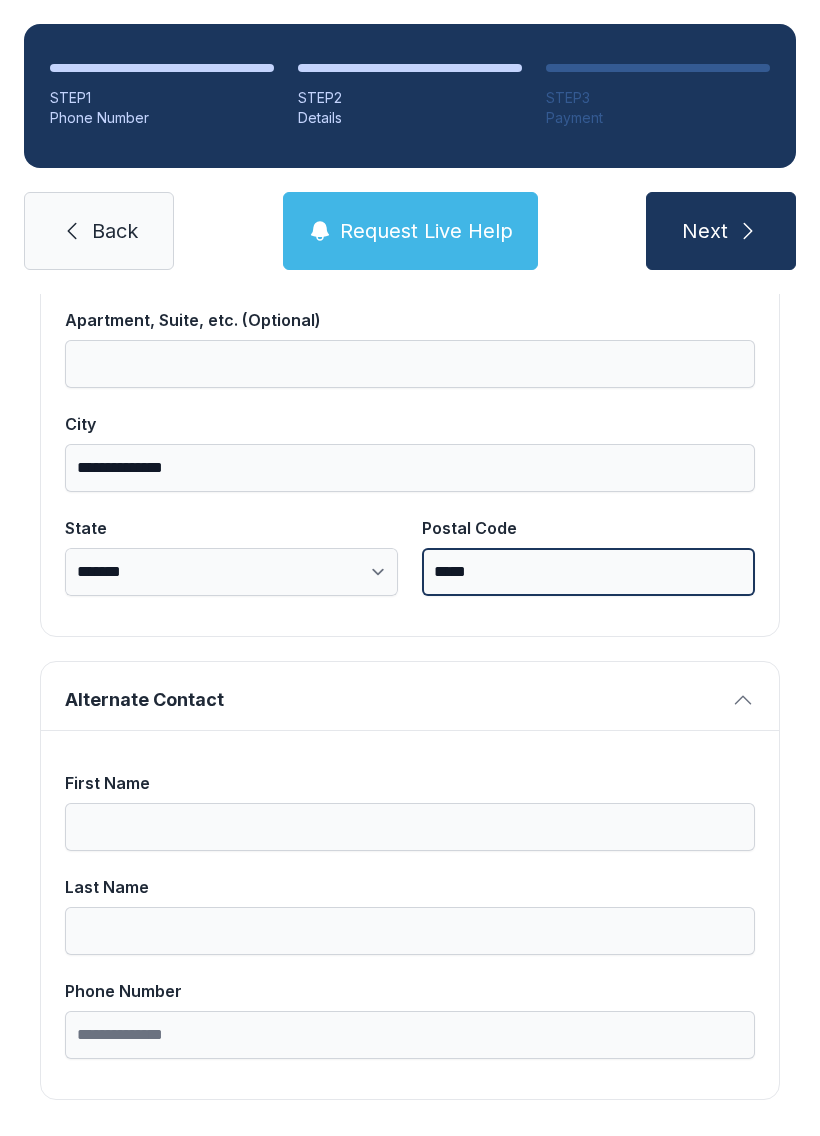 type on "*****" 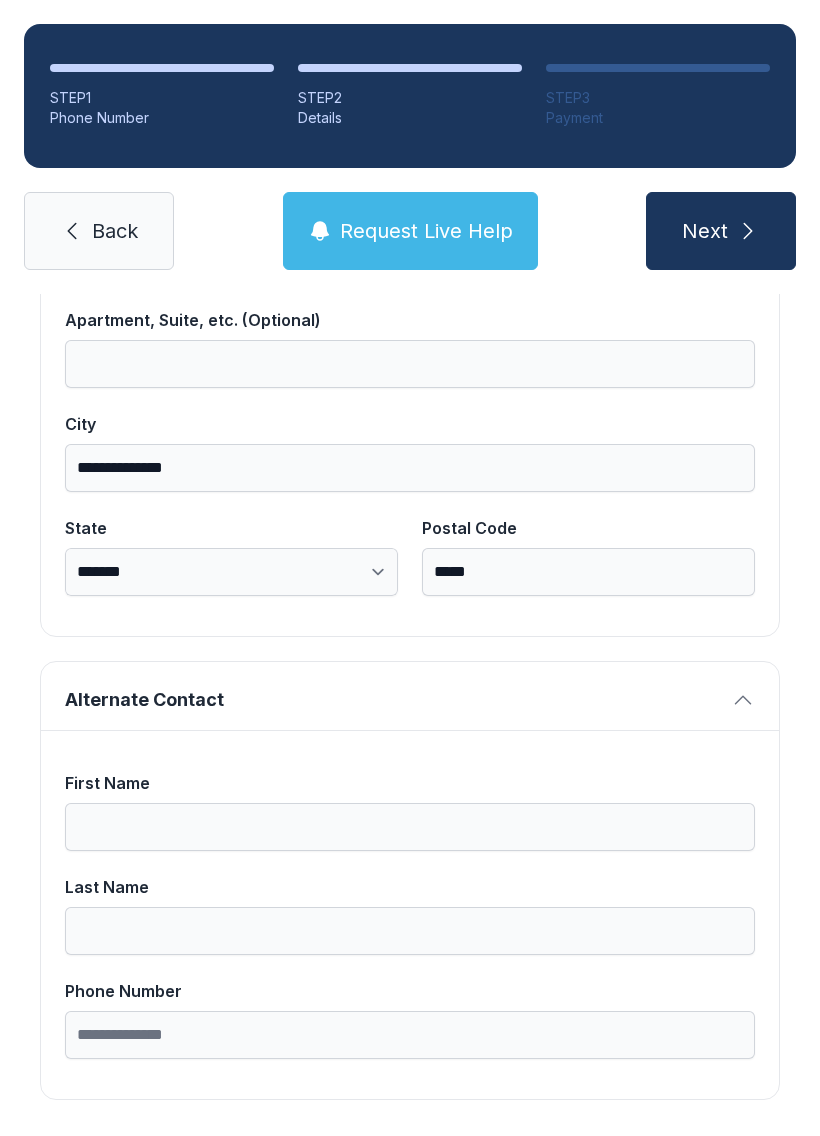 click 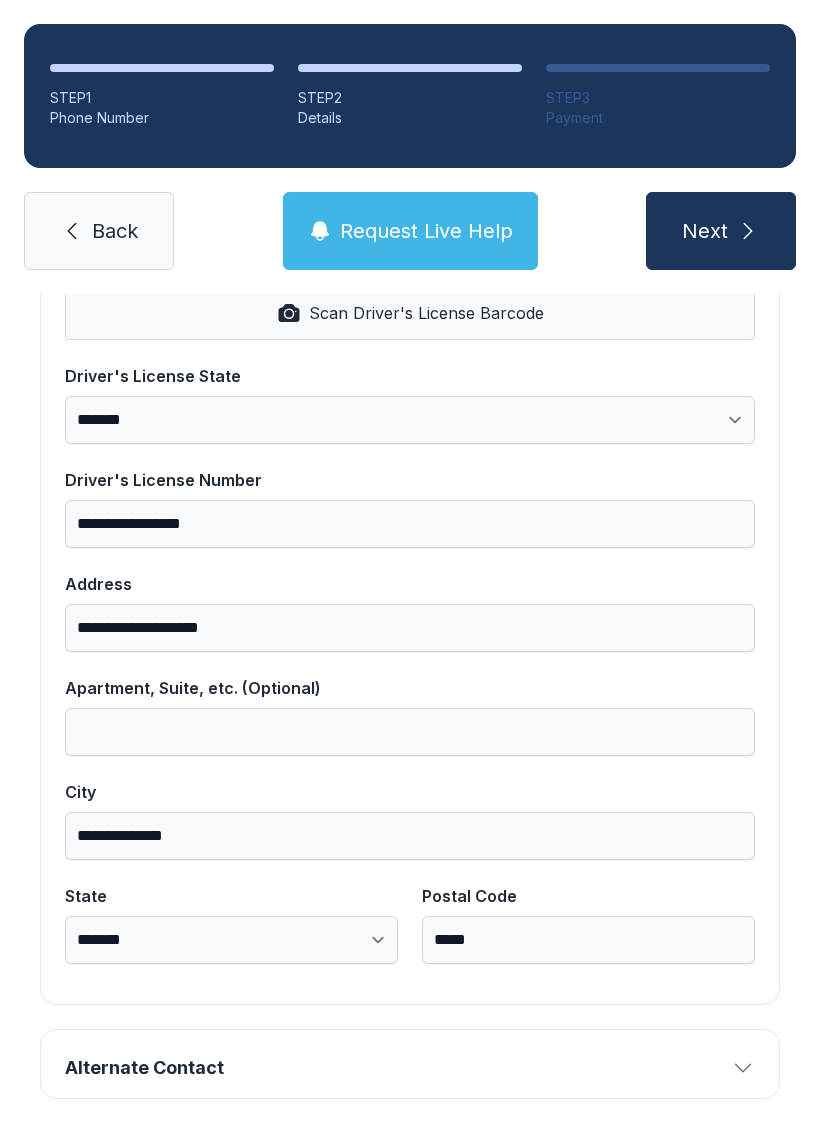 scroll, scrollTop: 900, scrollLeft: 0, axis: vertical 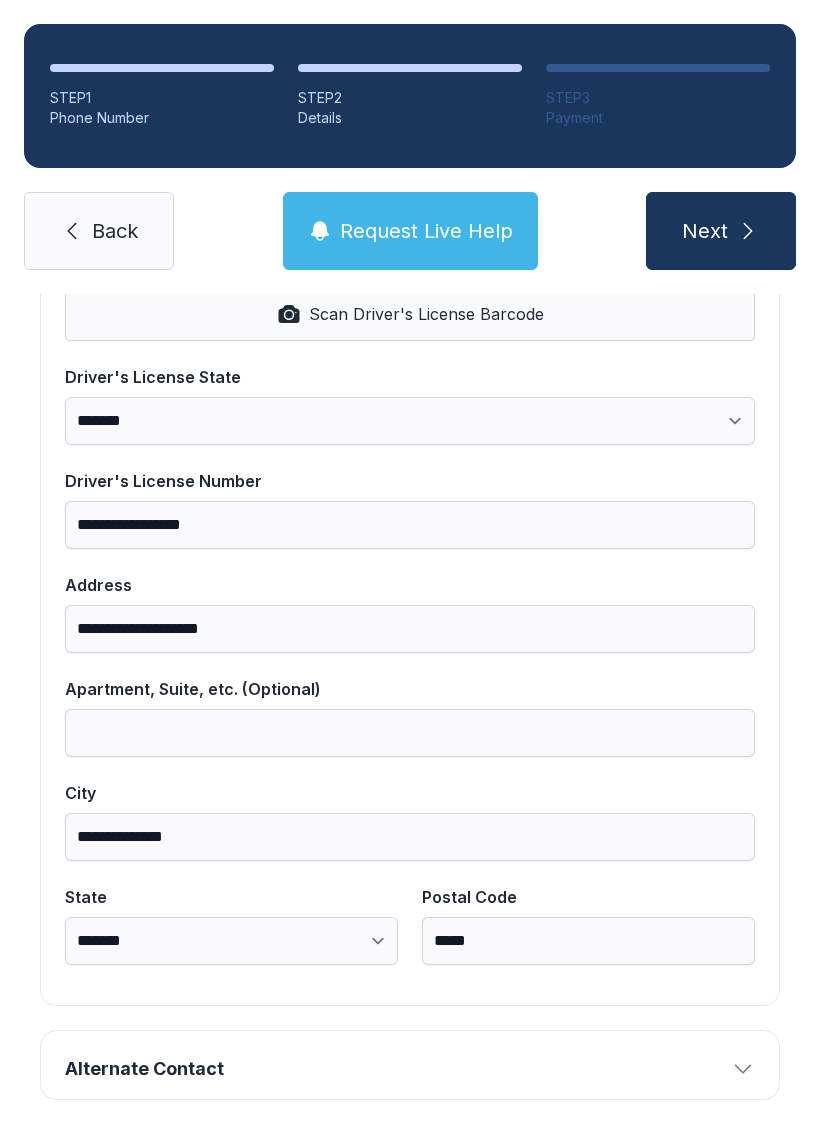 click on "Next" at bounding box center (705, 231) 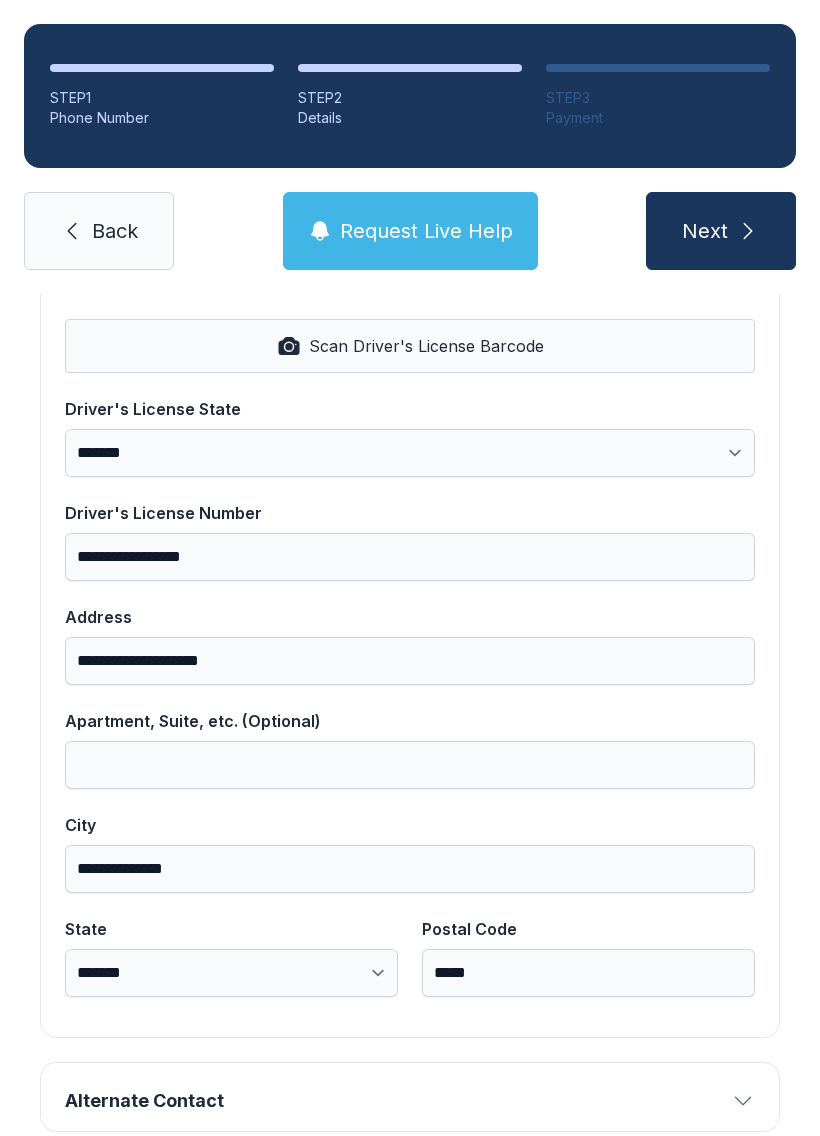 scroll, scrollTop: 43, scrollLeft: 0, axis: vertical 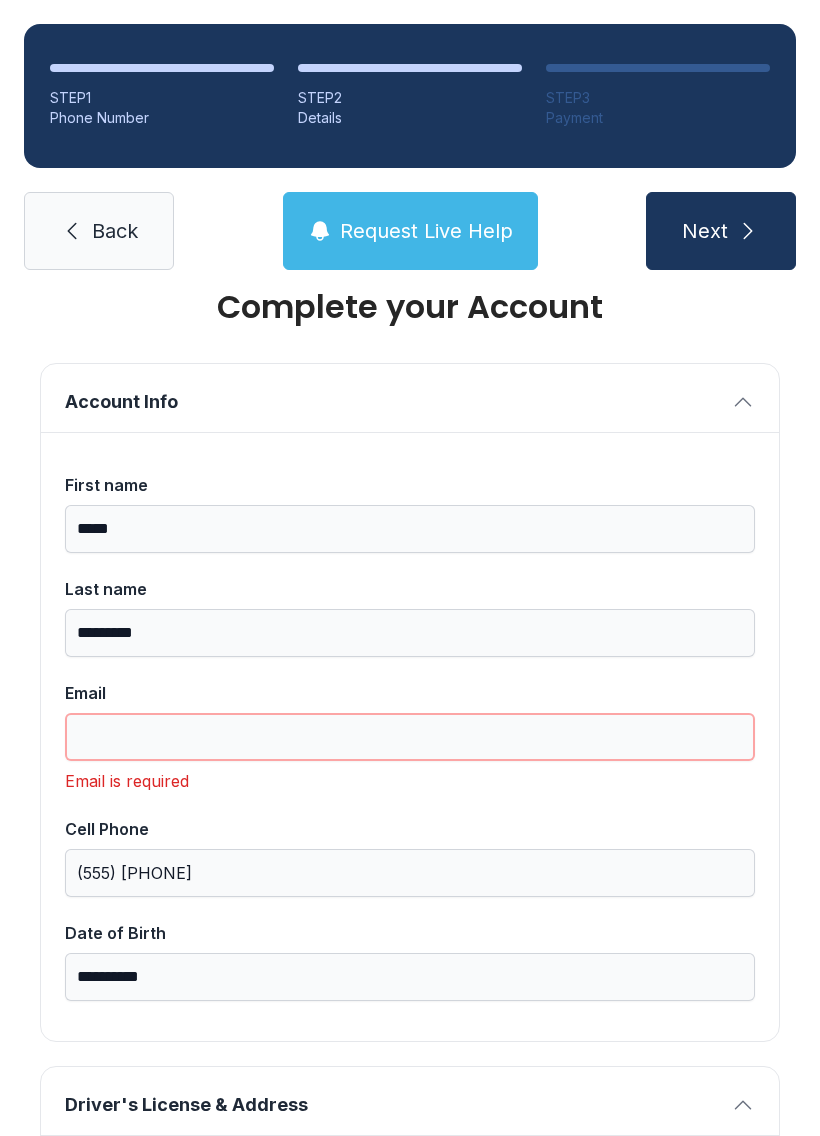 click on "Email" at bounding box center [410, 737] 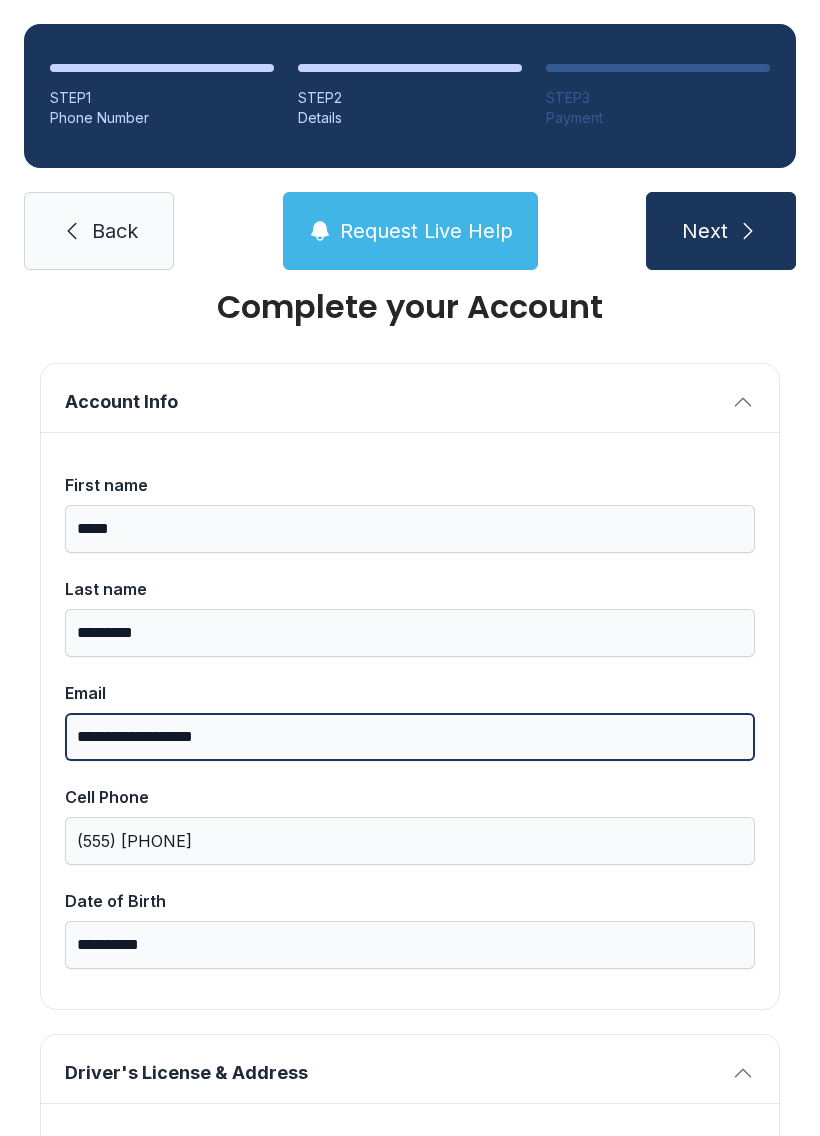 type on "**********" 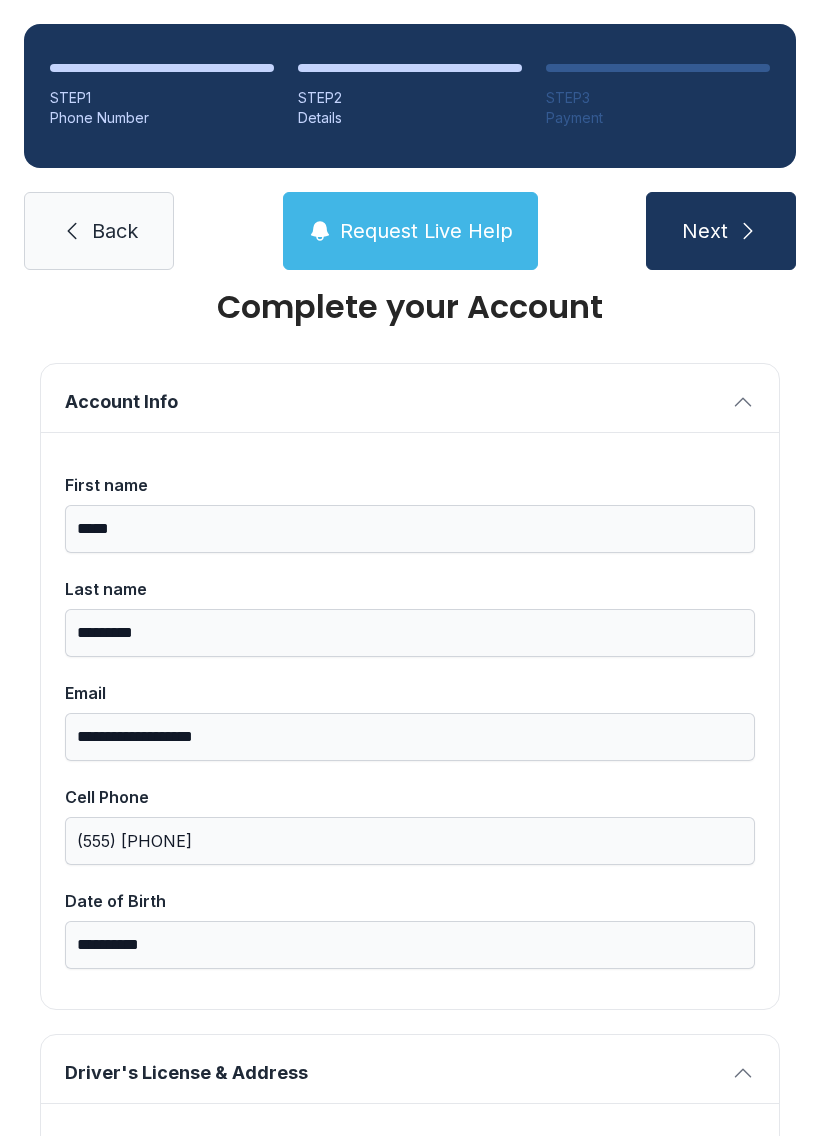 click 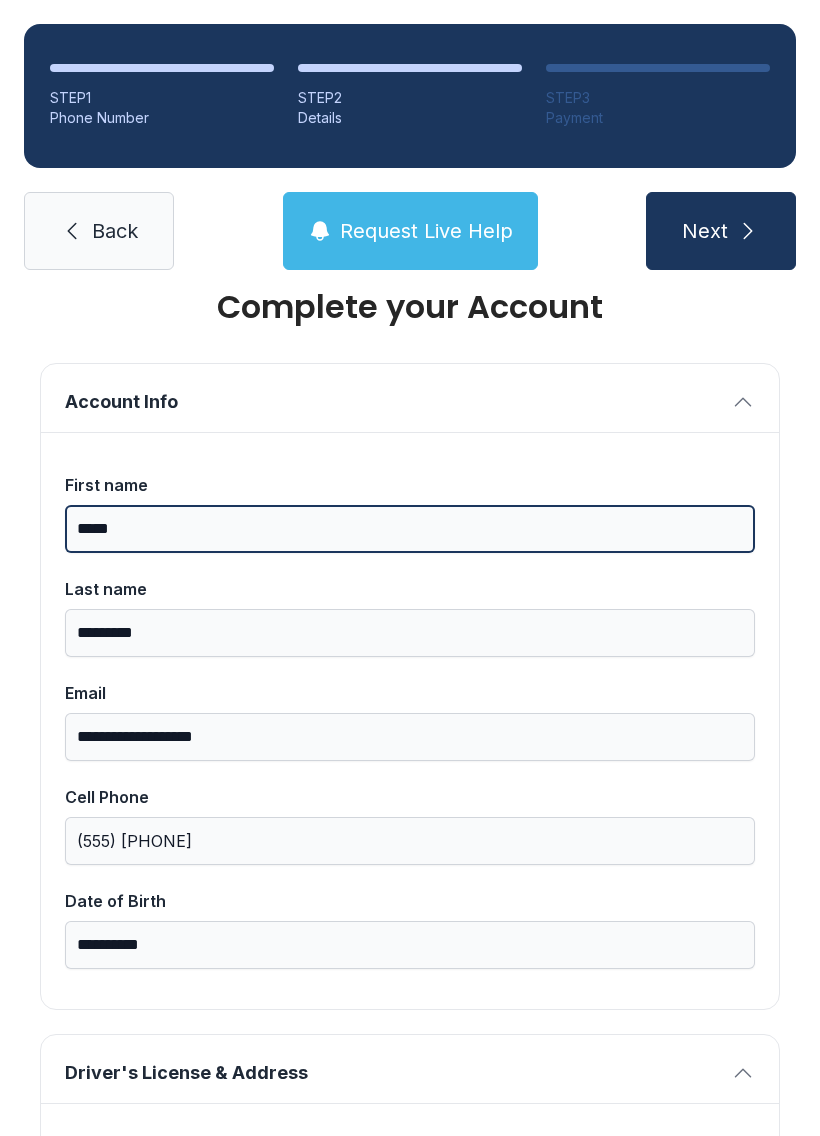 click on "*****" at bounding box center (410, 529) 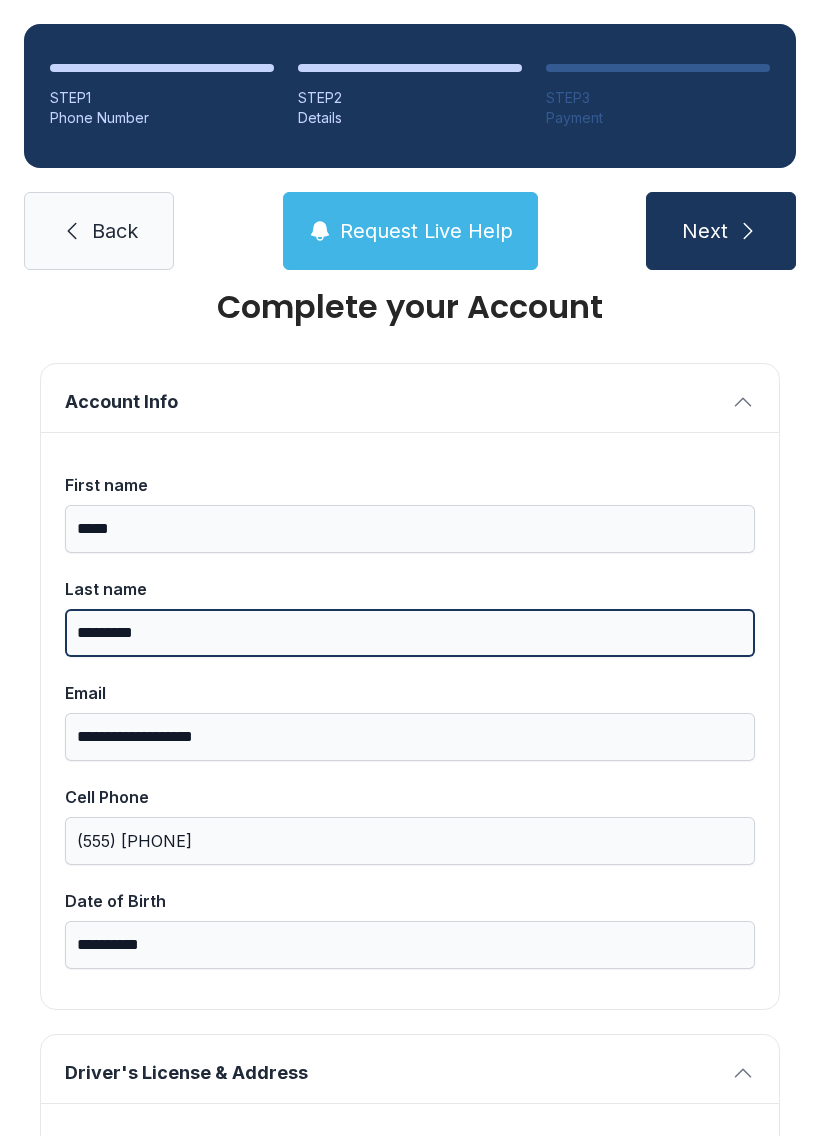 click on "*********" at bounding box center (410, 633) 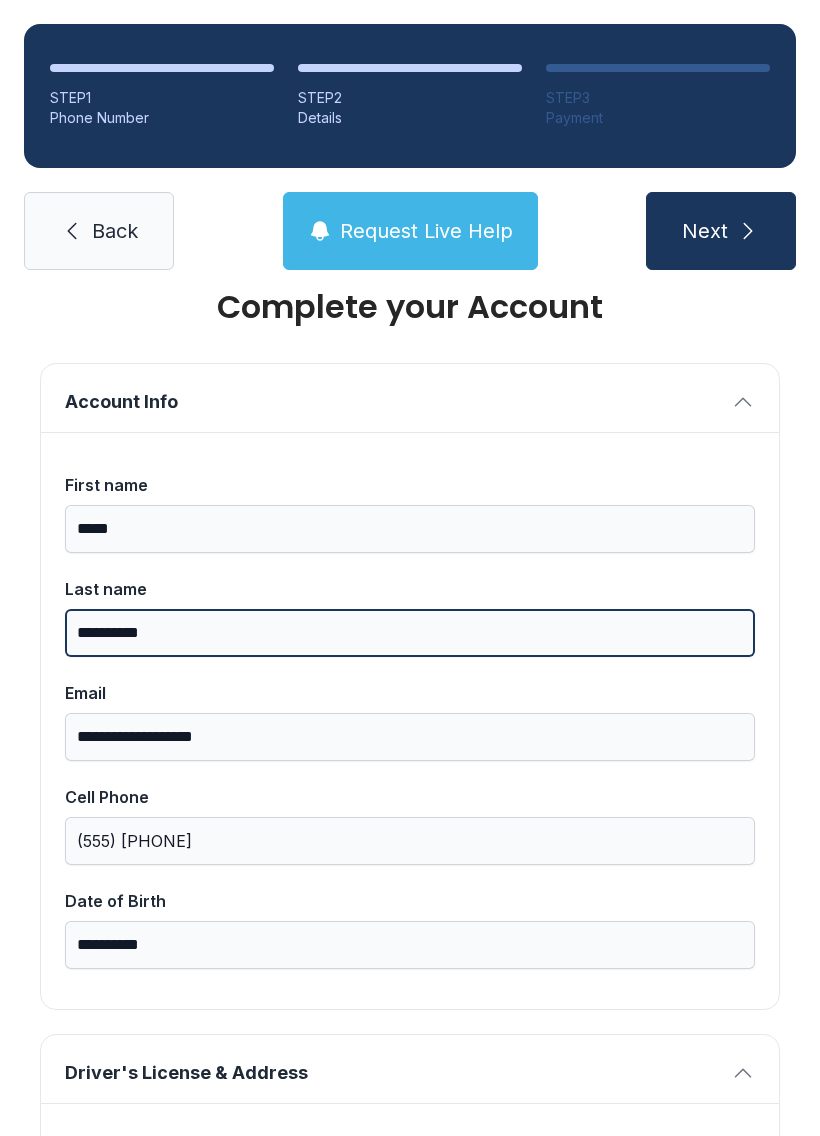 type on "*********" 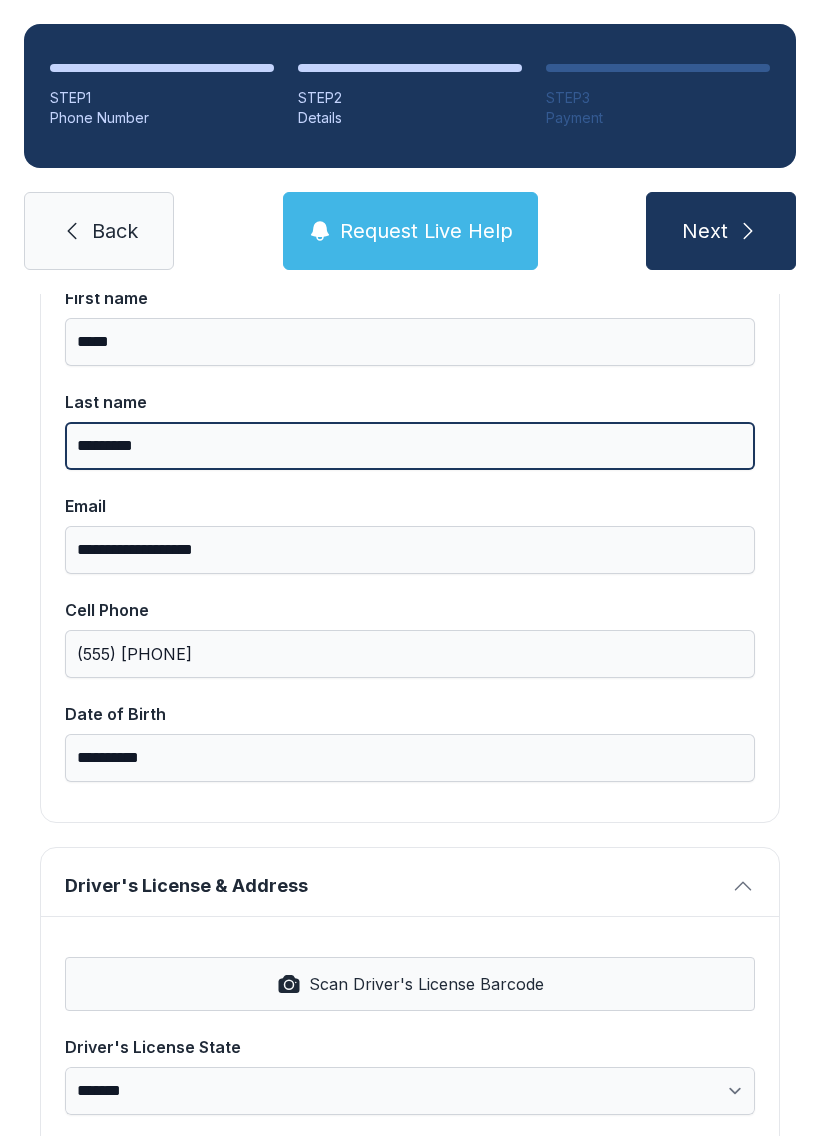 scroll, scrollTop: 231, scrollLeft: 0, axis: vertical 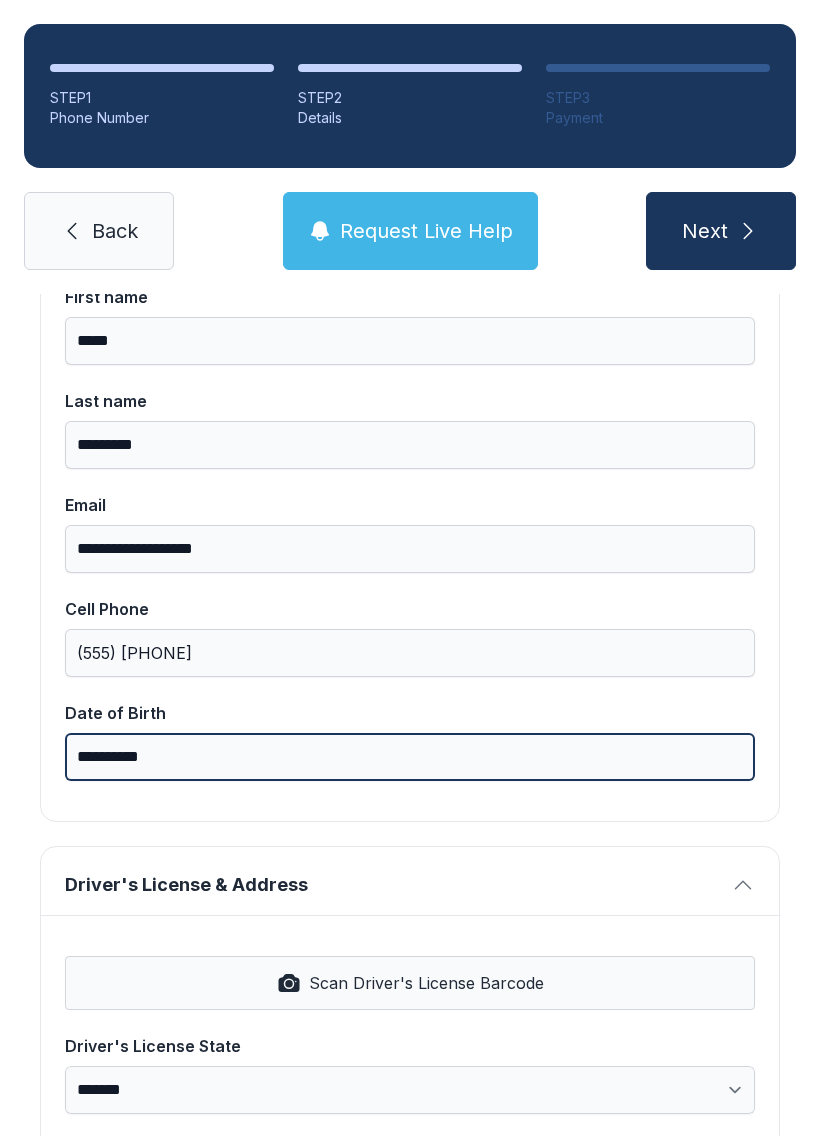 click on "**********" at bounding box center [410, 757] 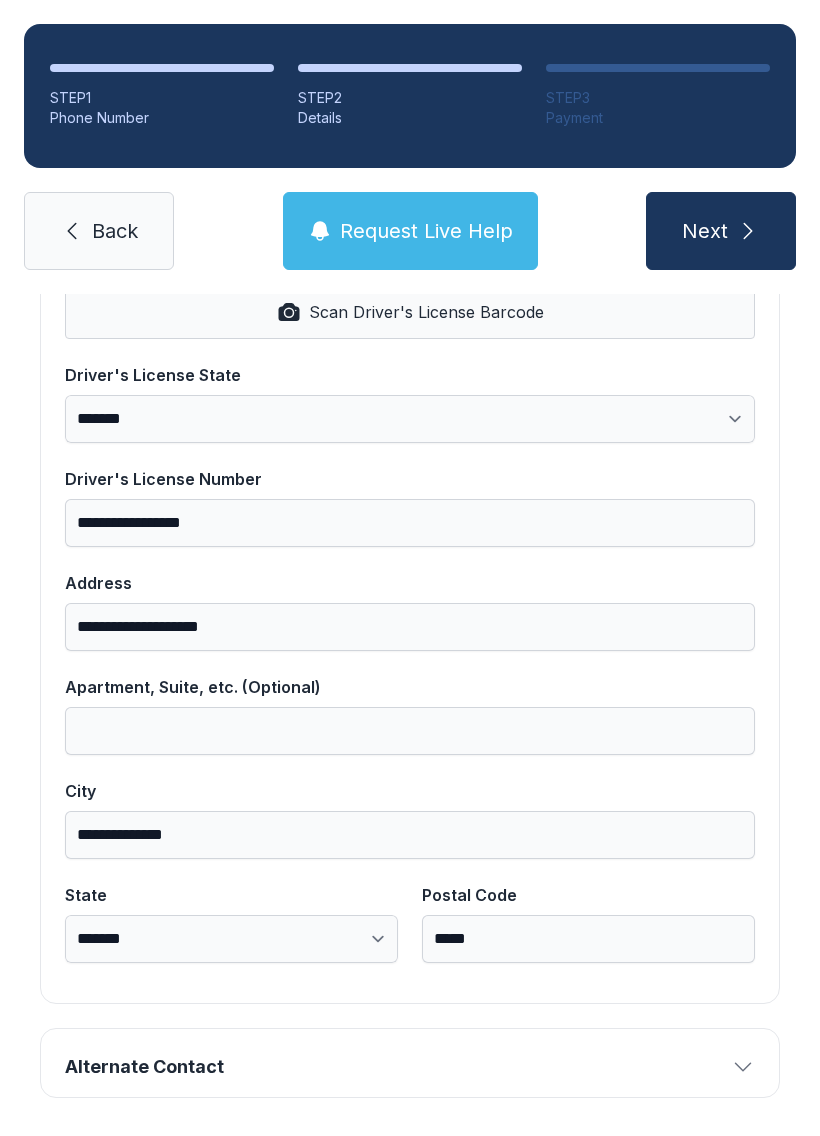 scroll, scrollTop: 932, scrollLeft: 0, axis: vertical 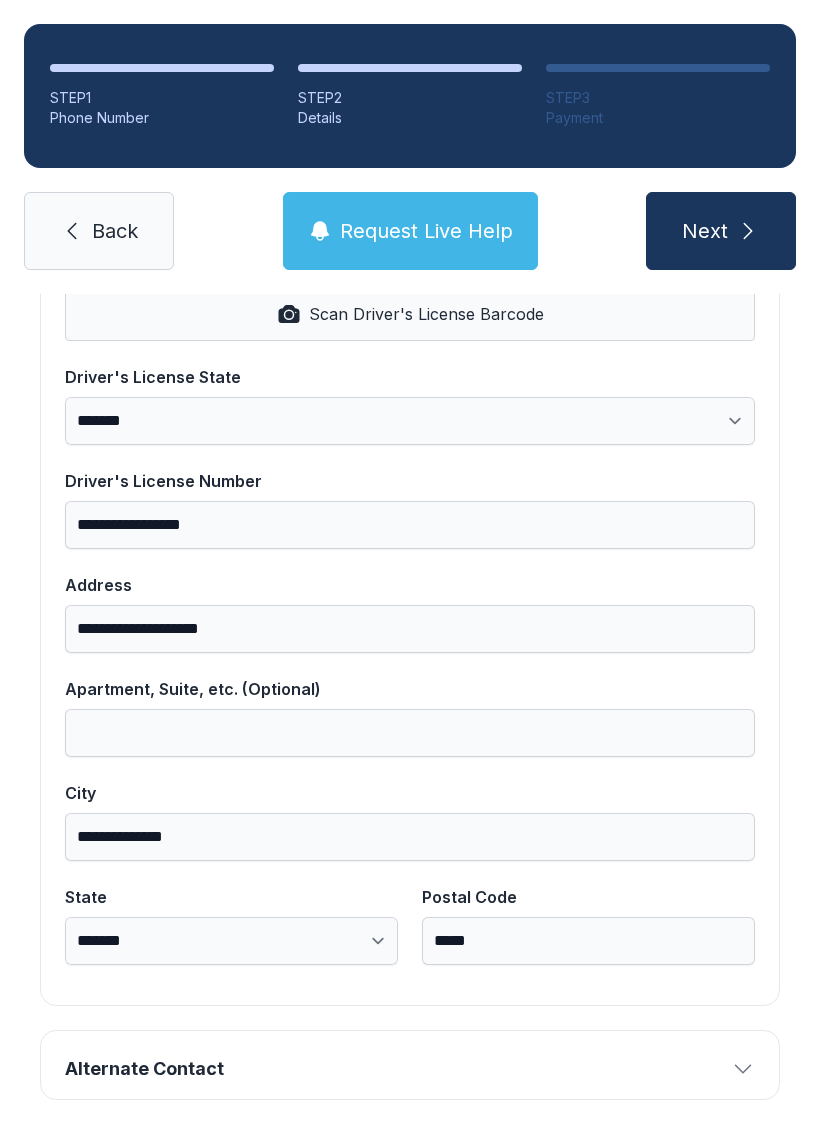 click on "Next" at bounding box center [705, 231] 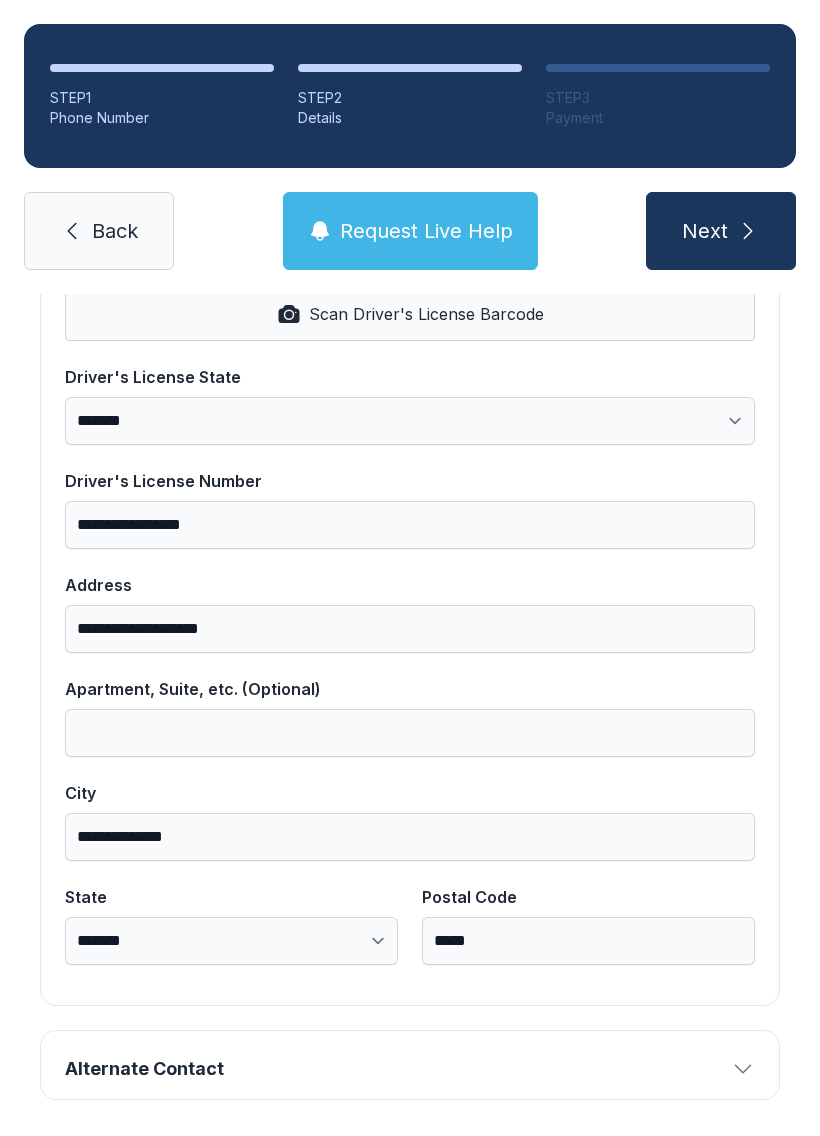 click on "Next" at bounding box center (705, 231) 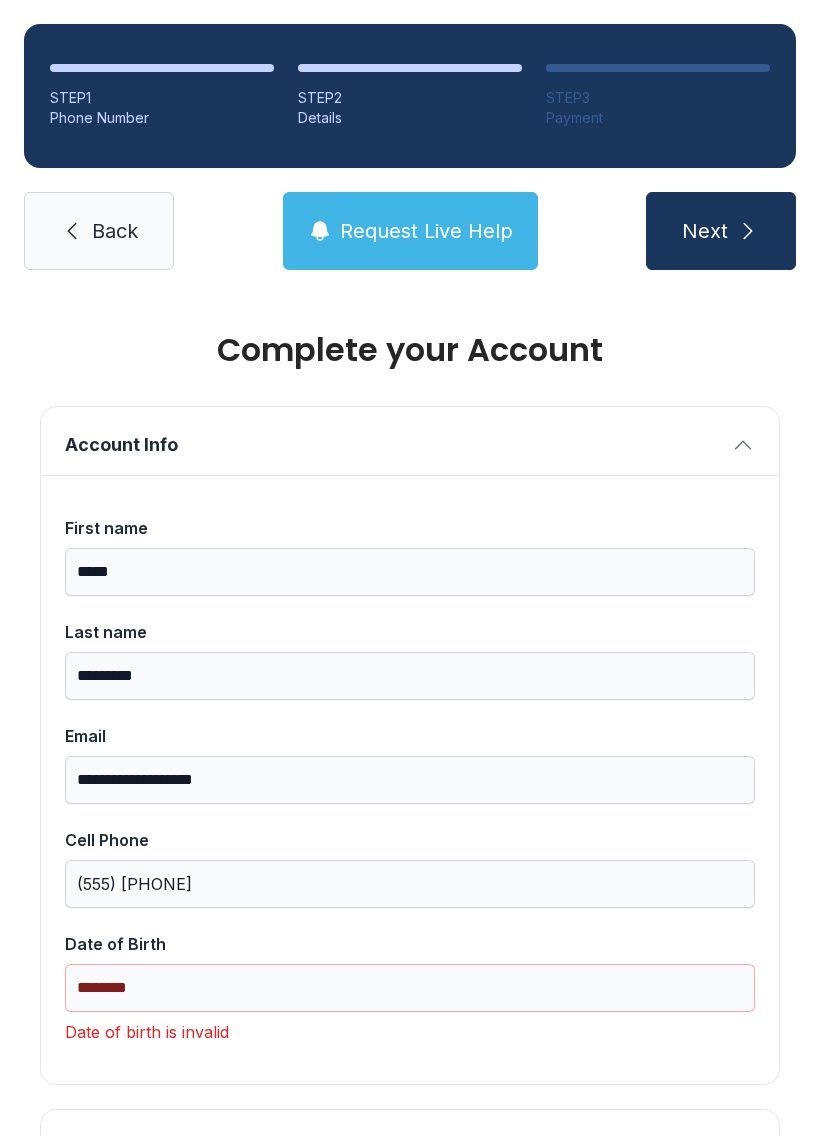 scroll, scrollTop: 0, scrollLeft: 0, axis: both 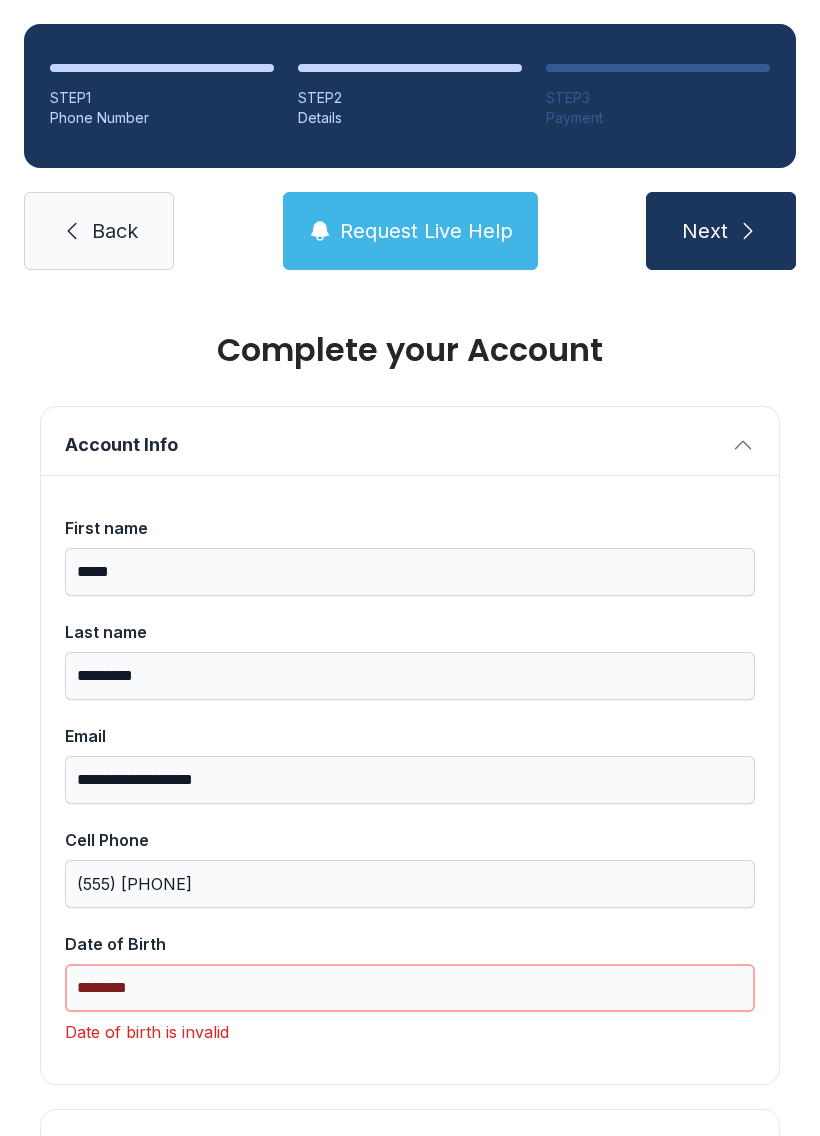 click on "********" at bounding box center [410, 988] 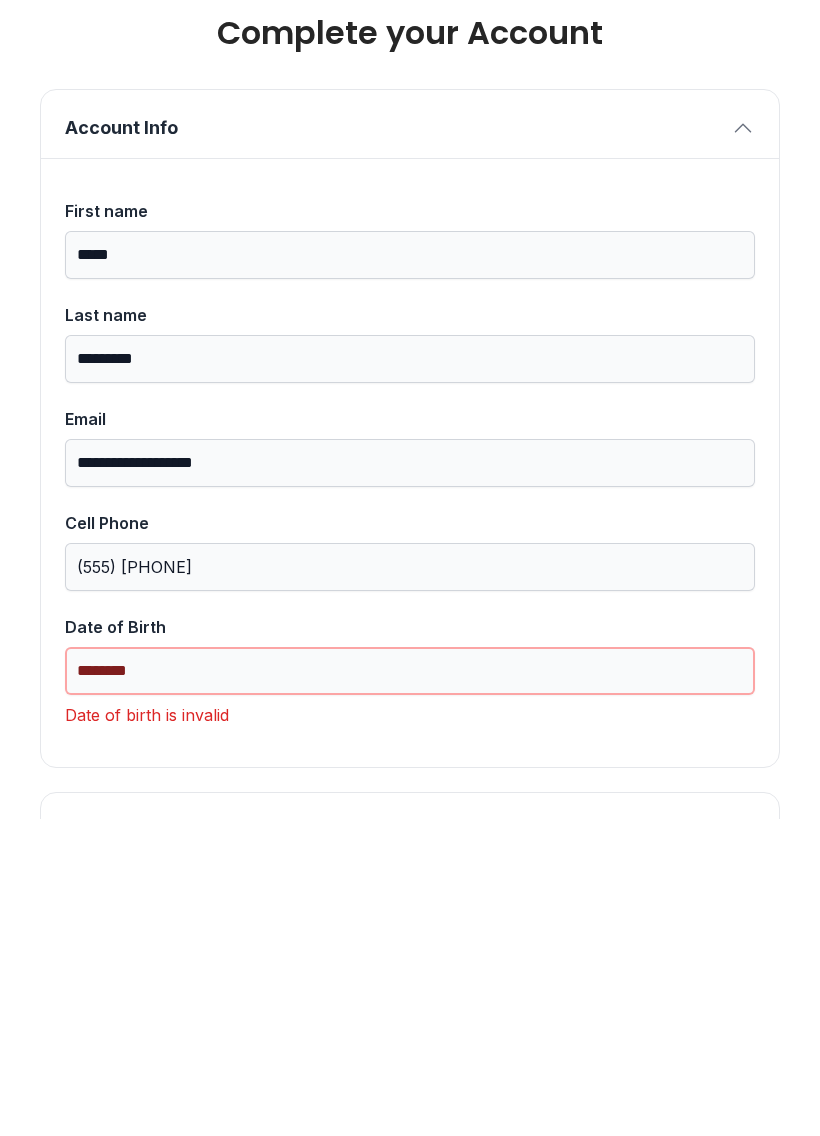 click on "********" at bounding box center (410, 988) 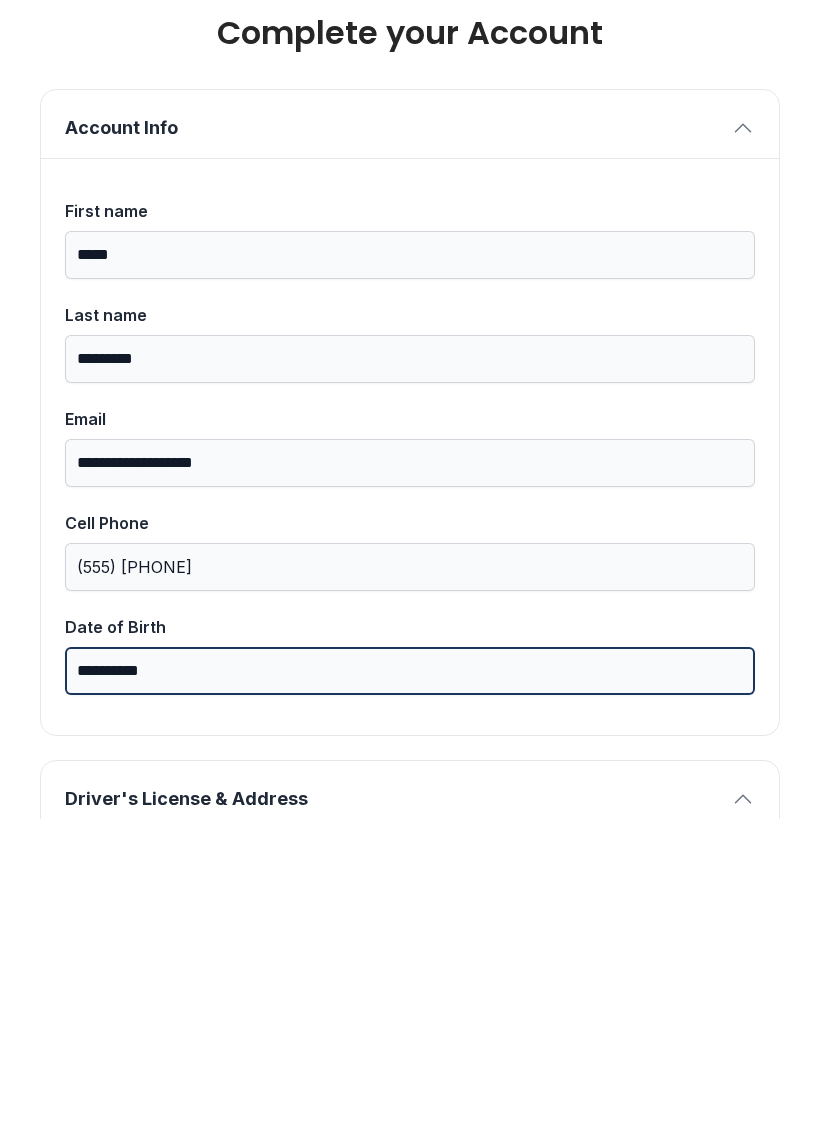 scroll, scrollTop: 0, scrollLeft: 0, axis: both 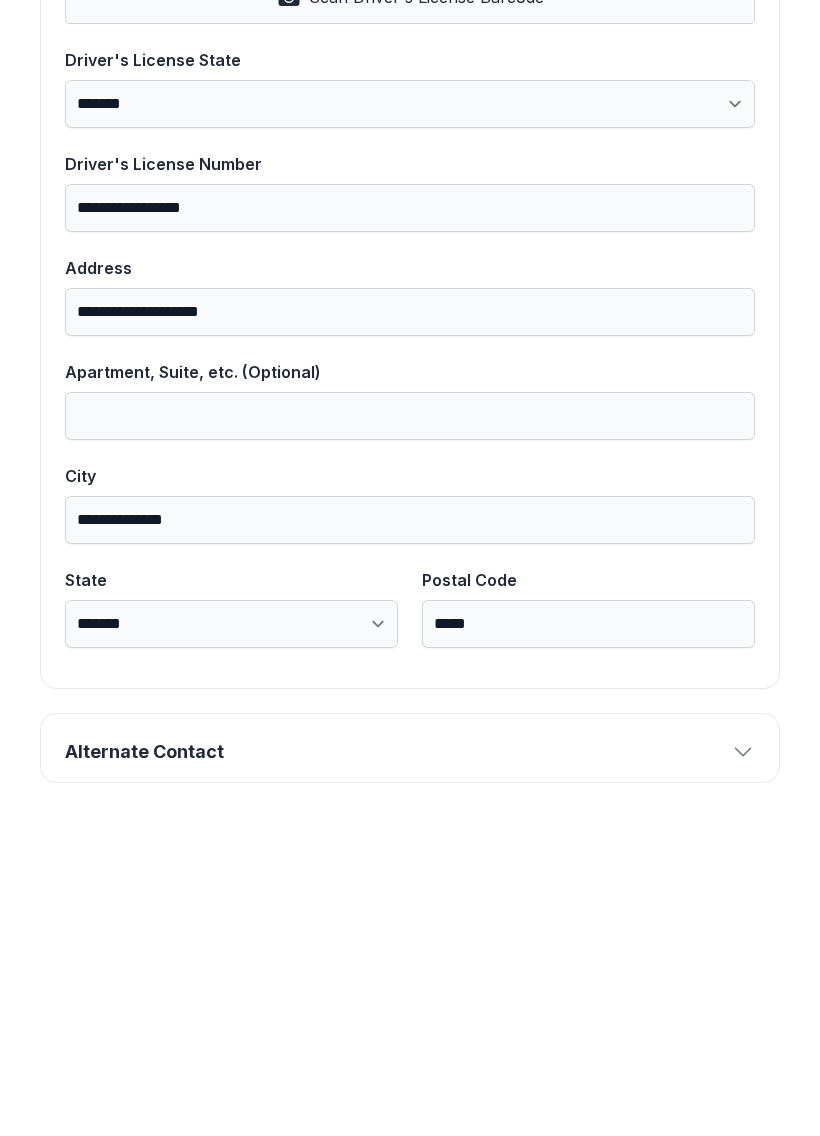 click on "Next" at bounding box center [721, 231] 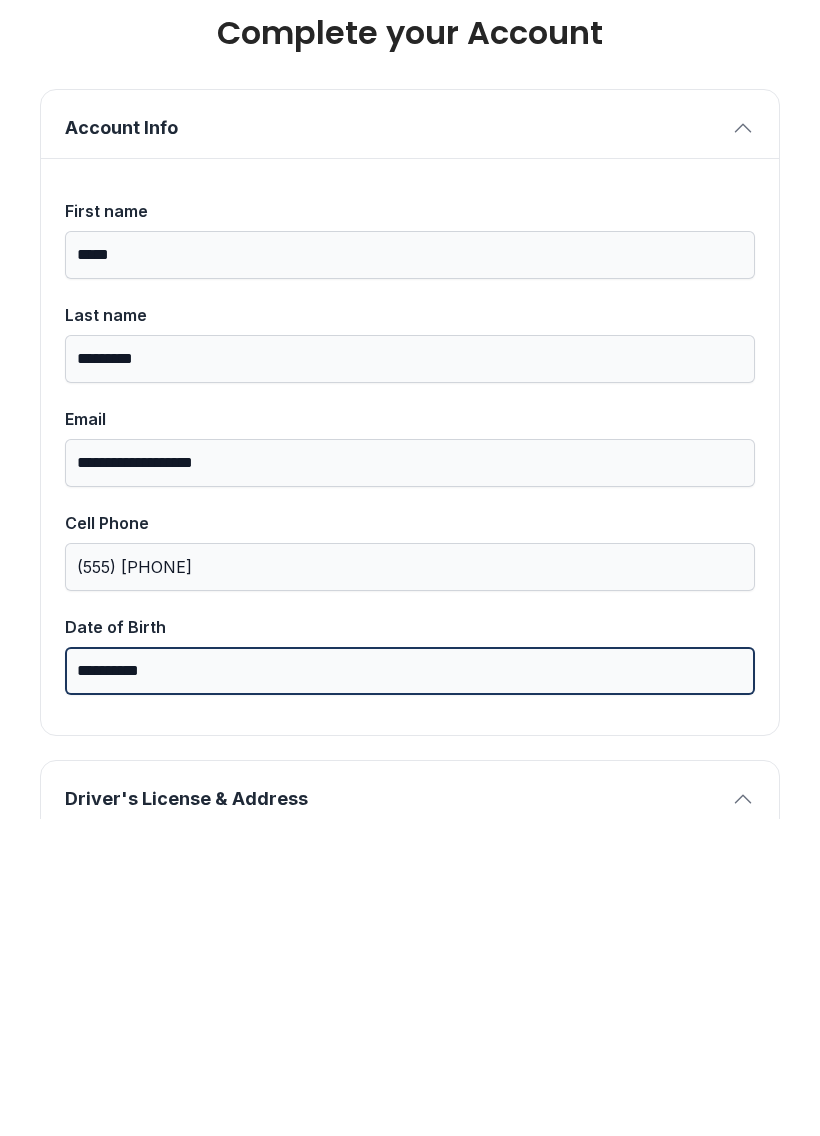 scroll, scrollTop: 0, scrollLeft: 0, axis: both 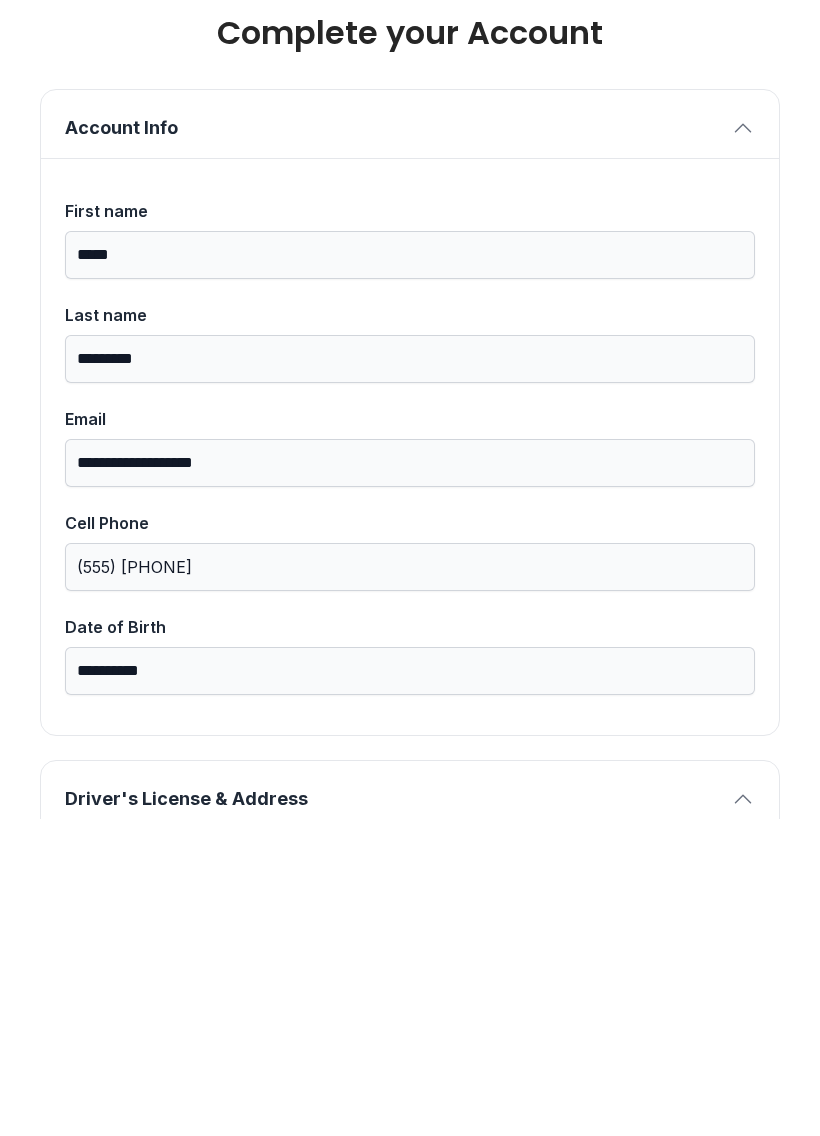 click on "Account Info" at bounding box center [410, 441] 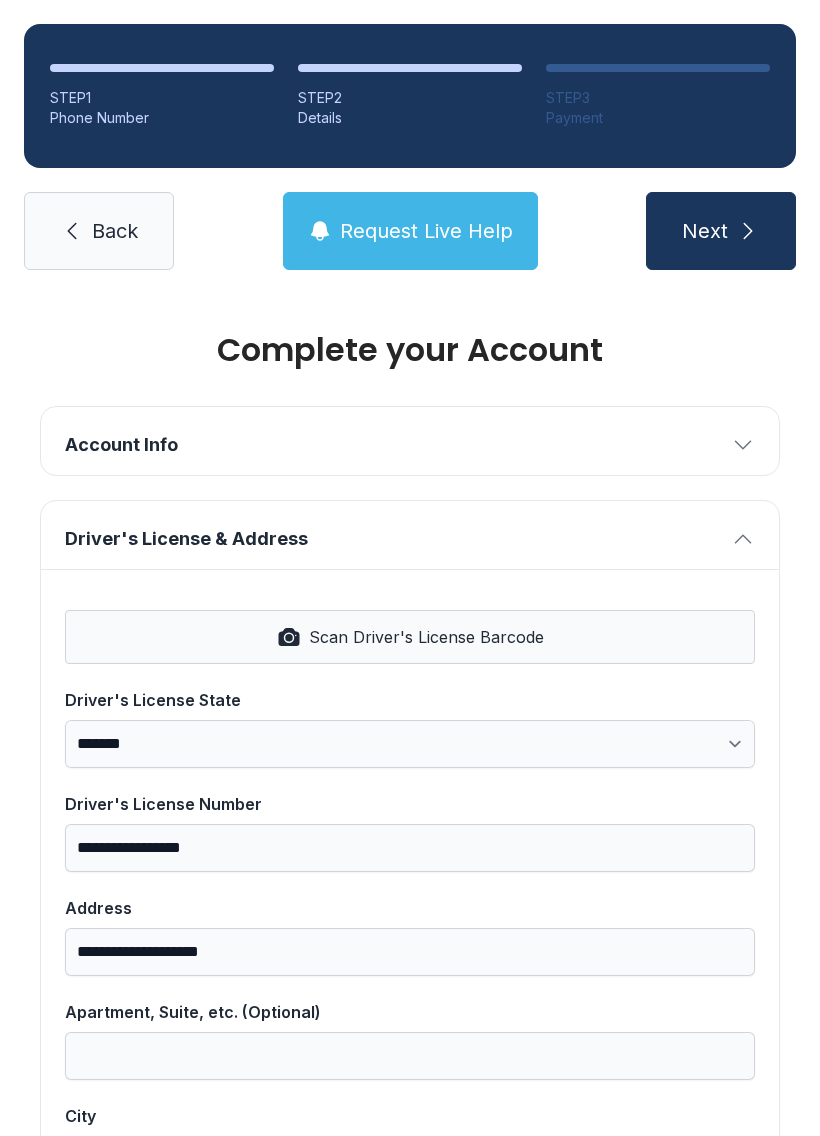 click 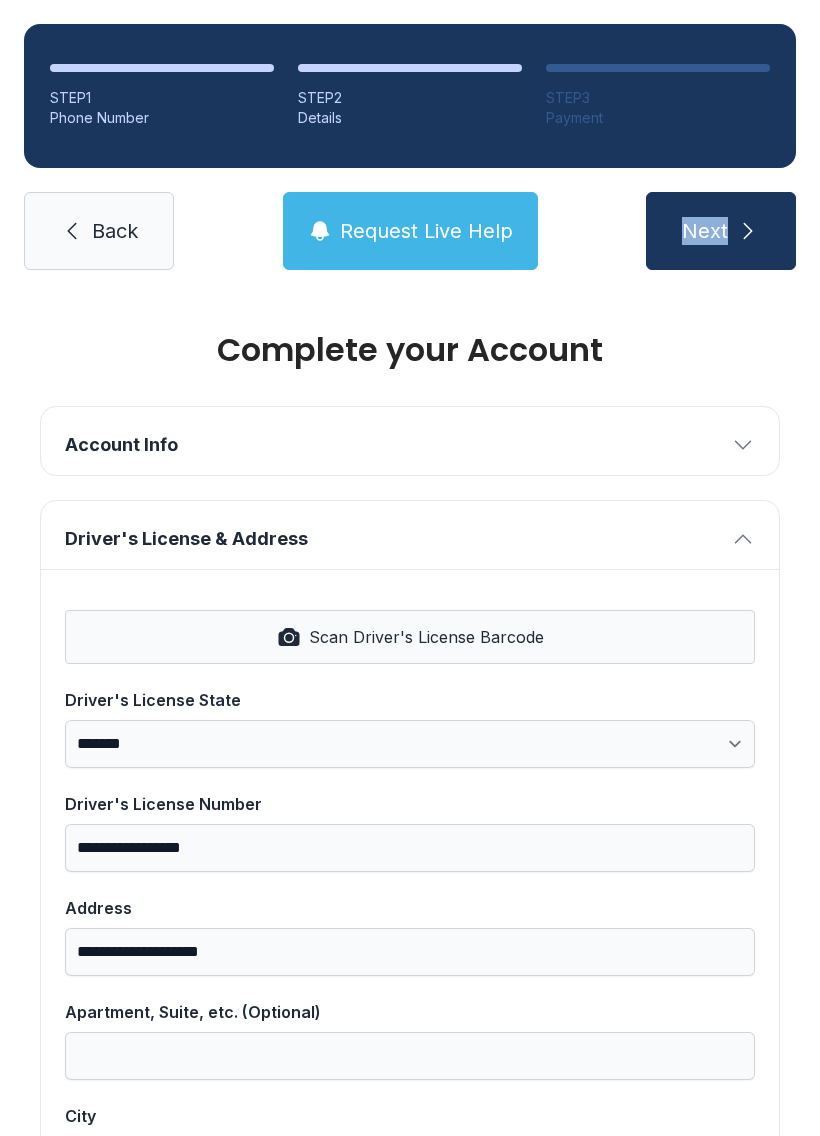 click on "STEP  1 Phone Number STEP  2 Details STEP  3 Payment Back Request Live Help Next" at bounding box center [410, 147] 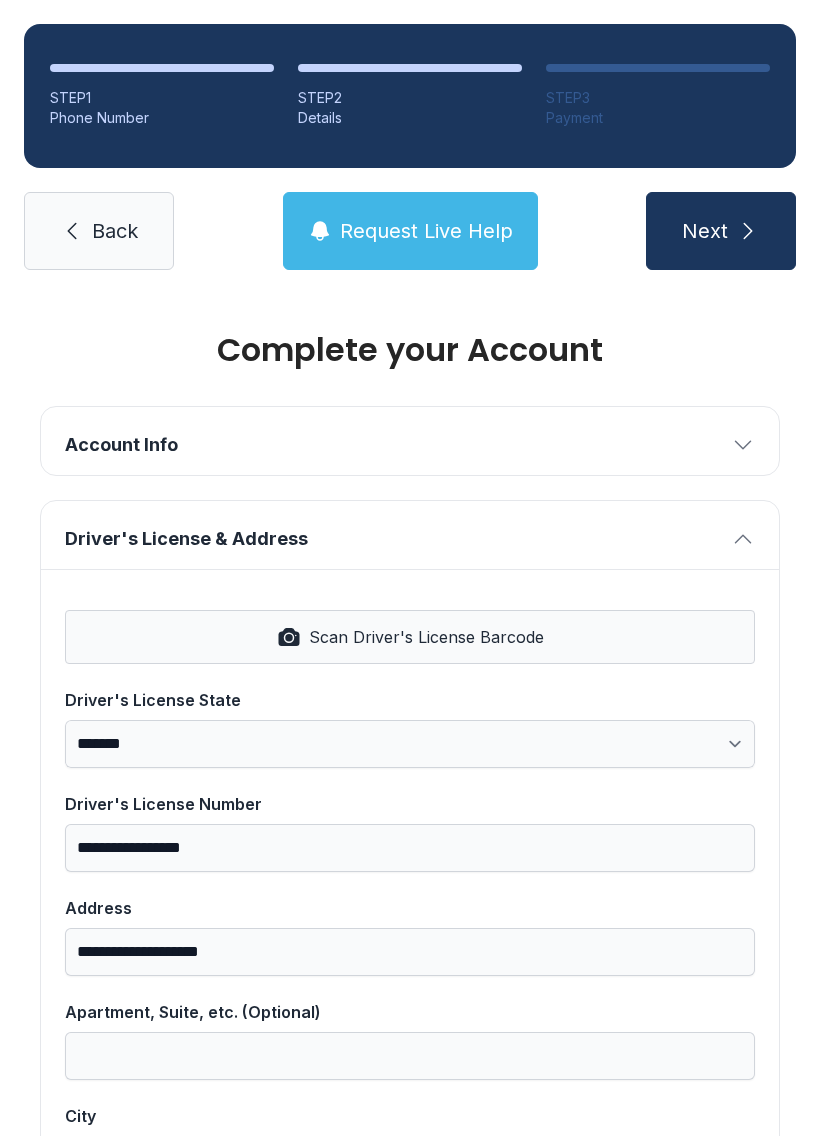click on "Next" at bounding box center [721, 231] 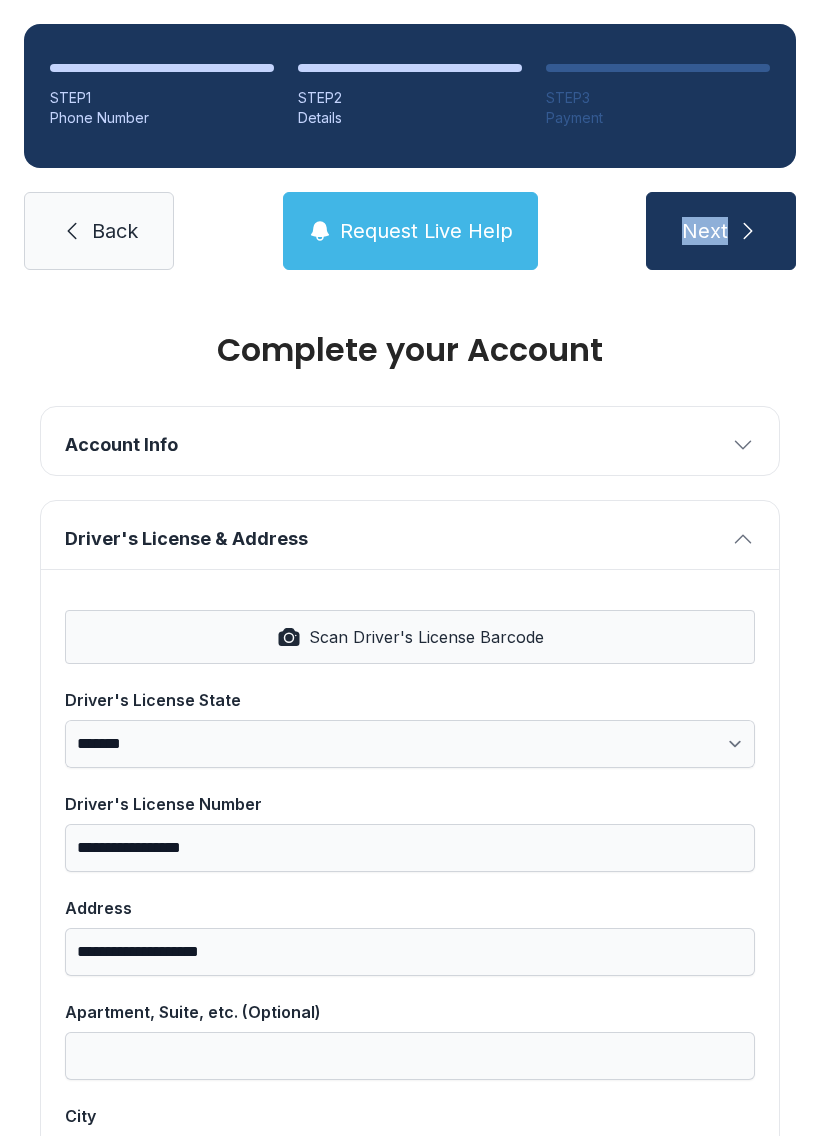 click on "Next" at bounding box center (705, 231) 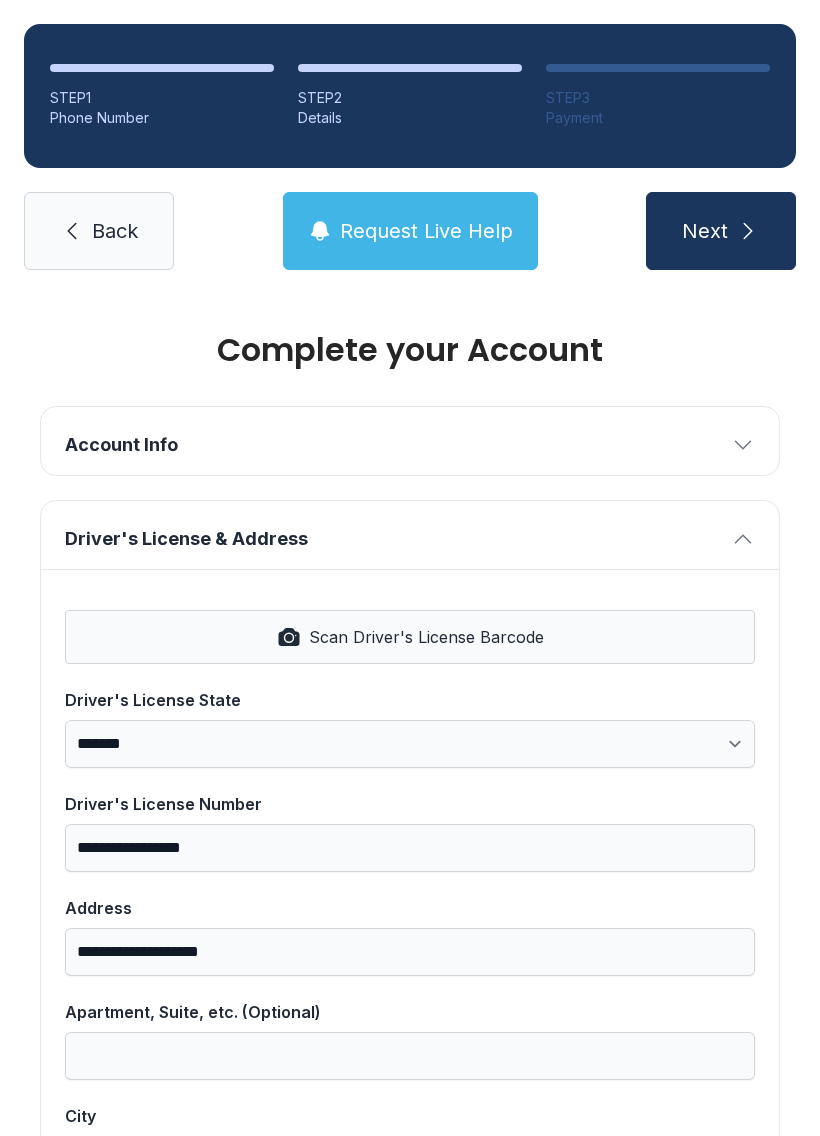 click on "Next" at bounding box center [705, 231] 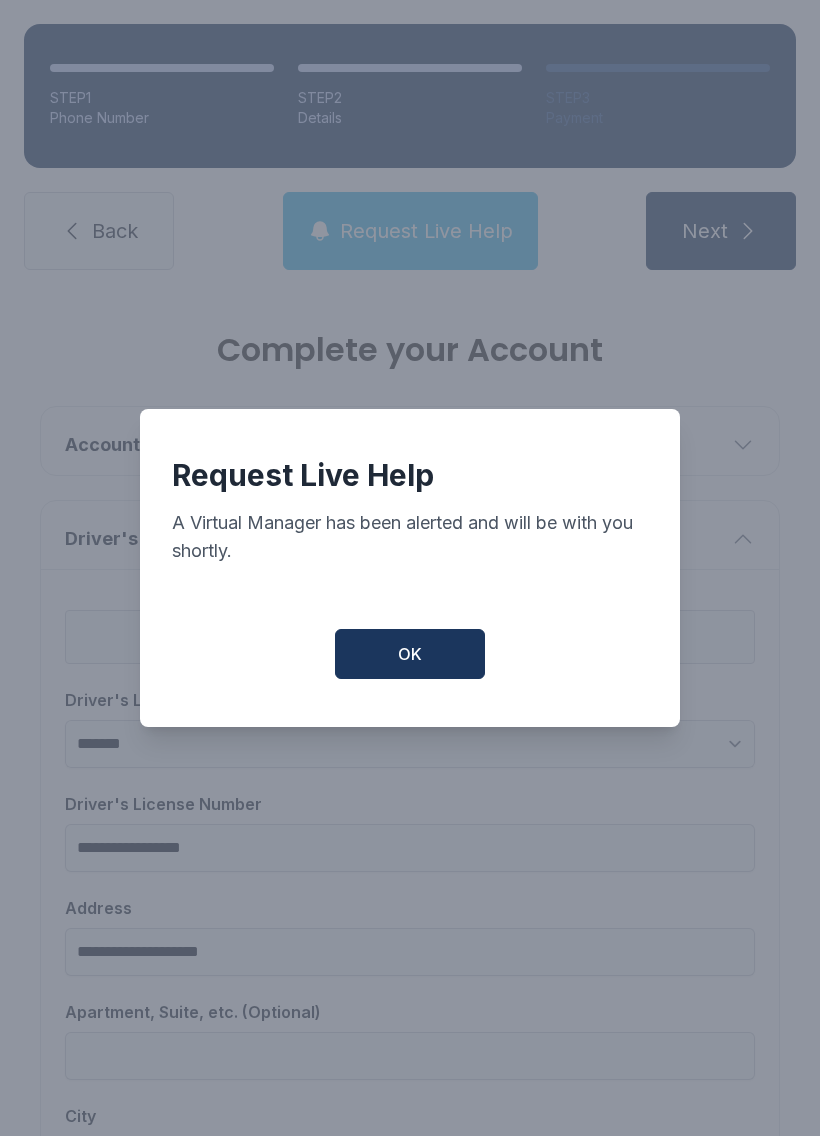 click on "OK" at bounding box center (410, 654) 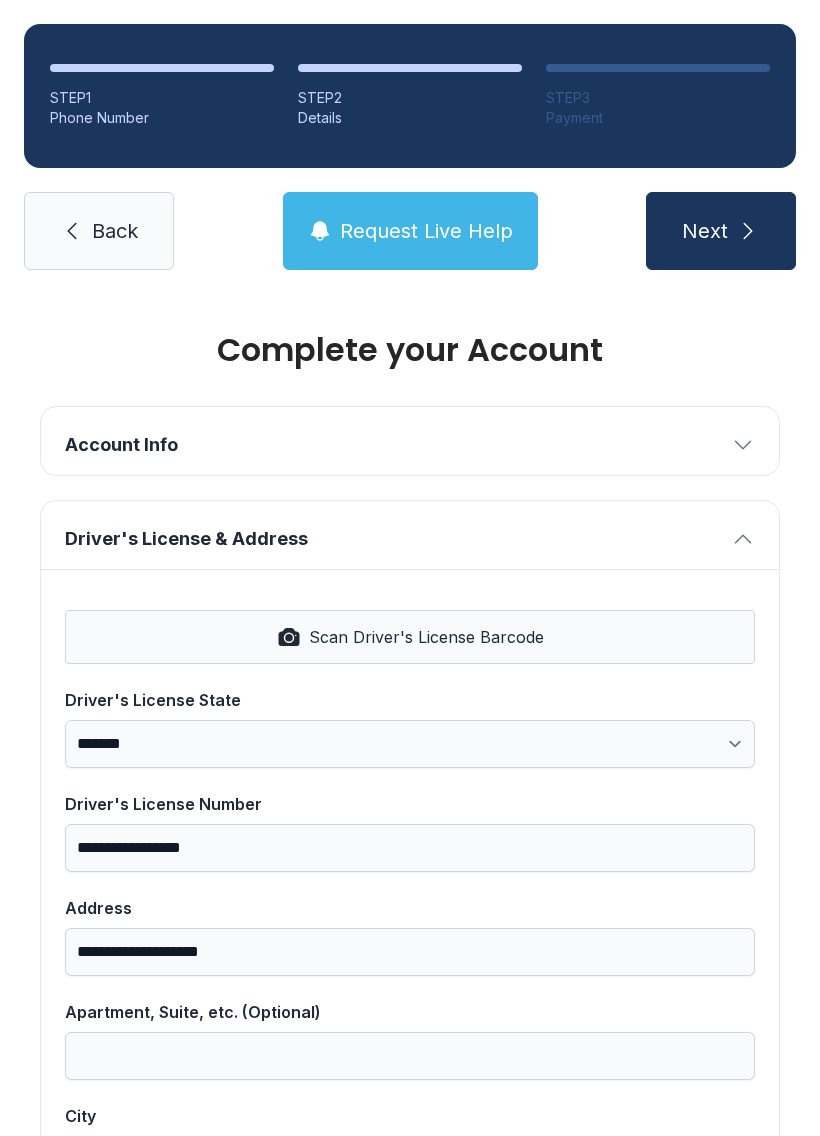 click 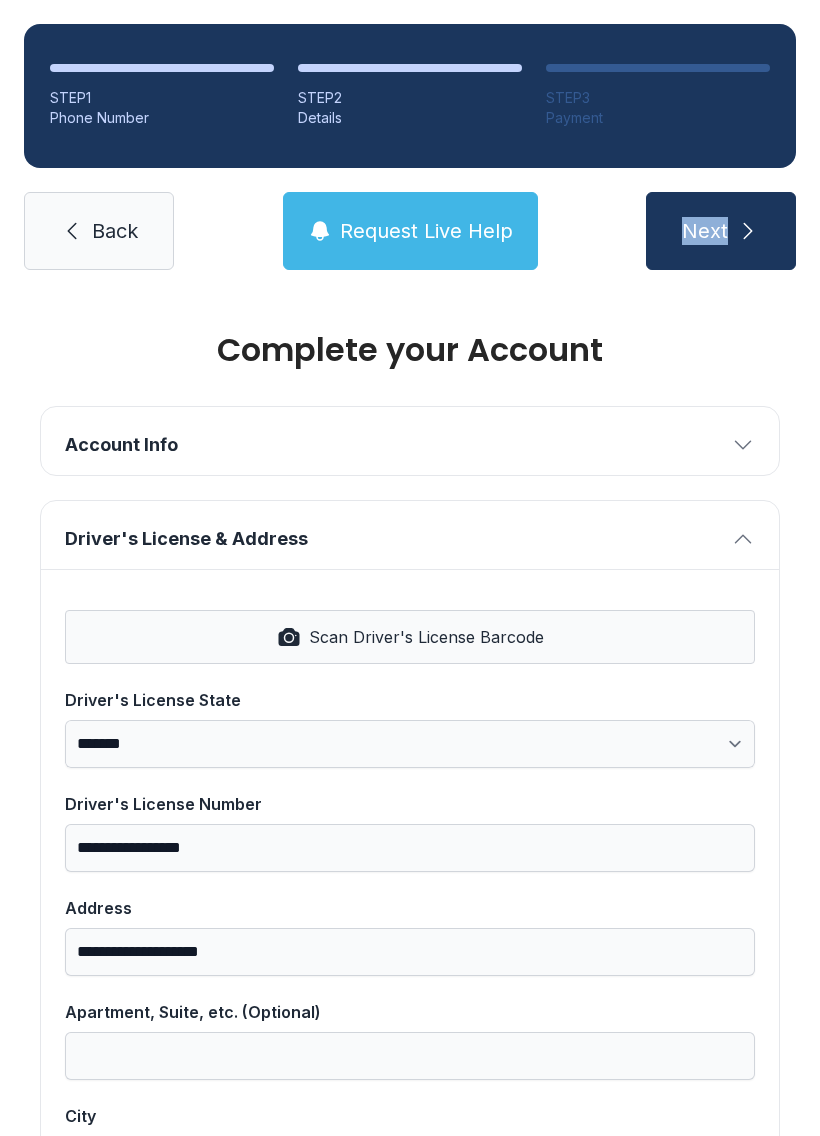 click 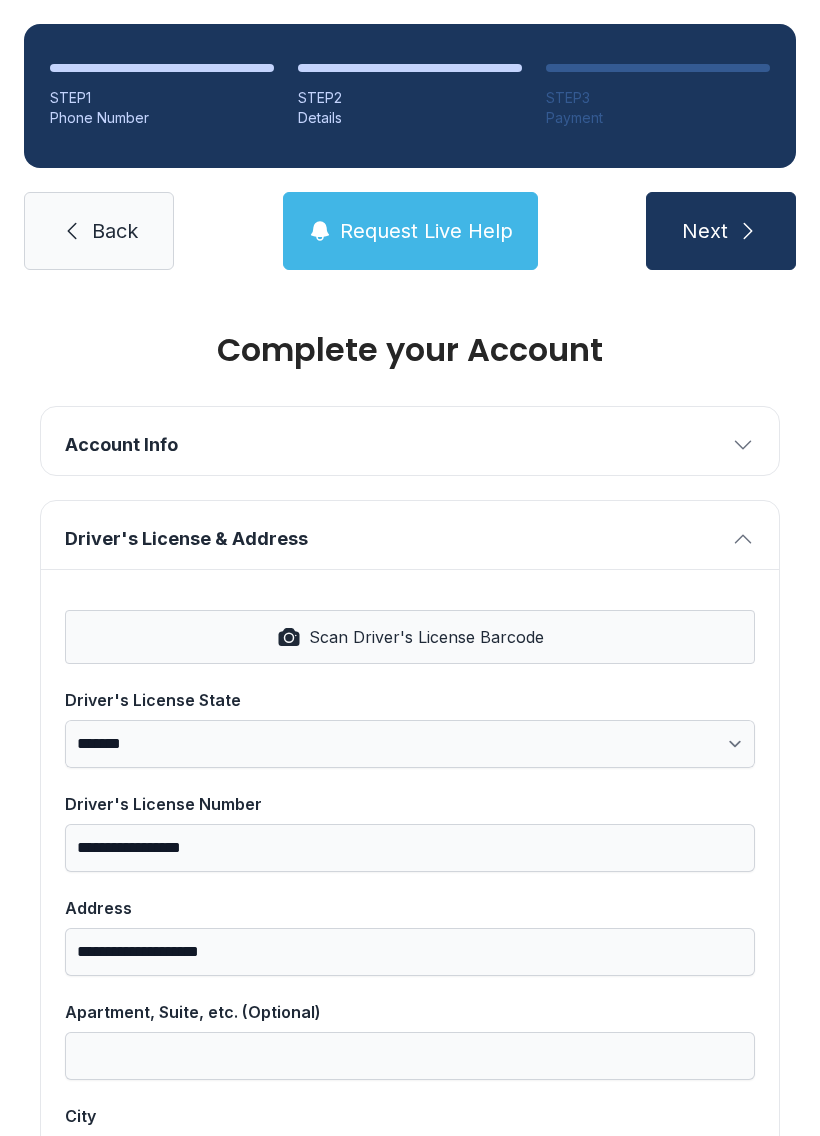 click on "Back" at bounding box center [115, 231] 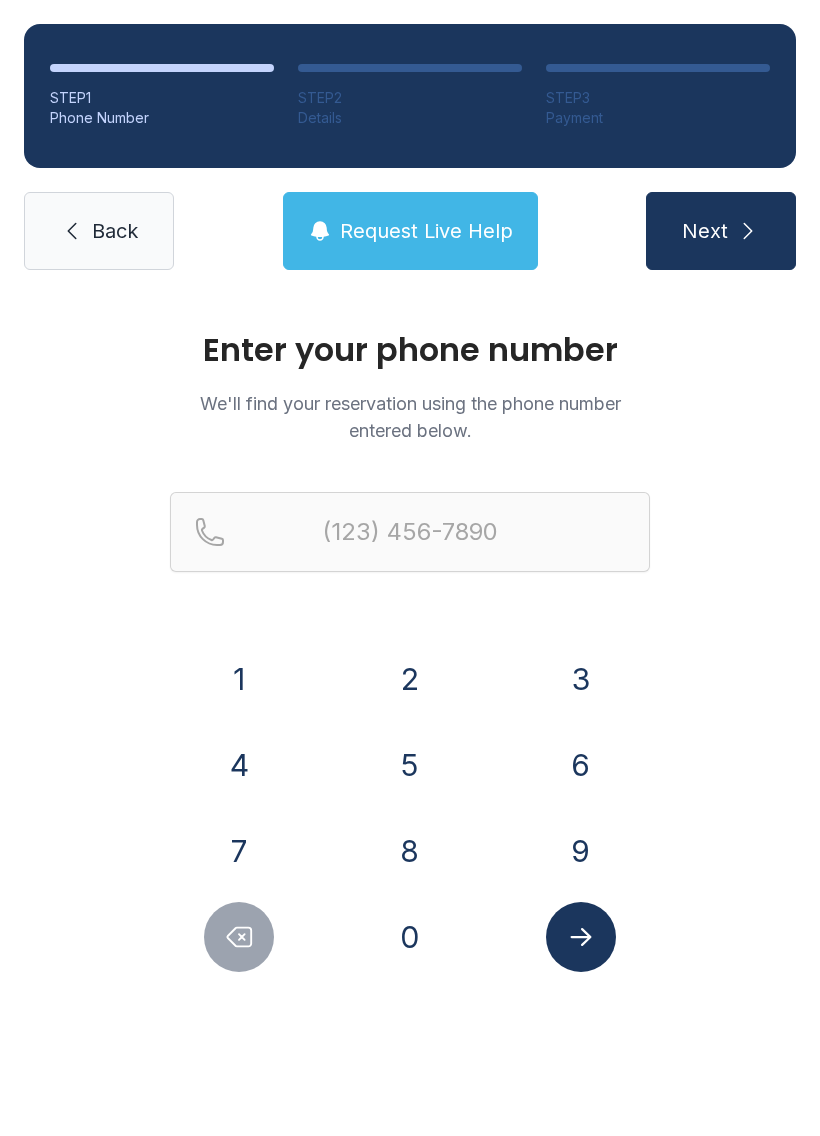 scroll, scrollTop: 0, scrollLeft: 0, axis: both 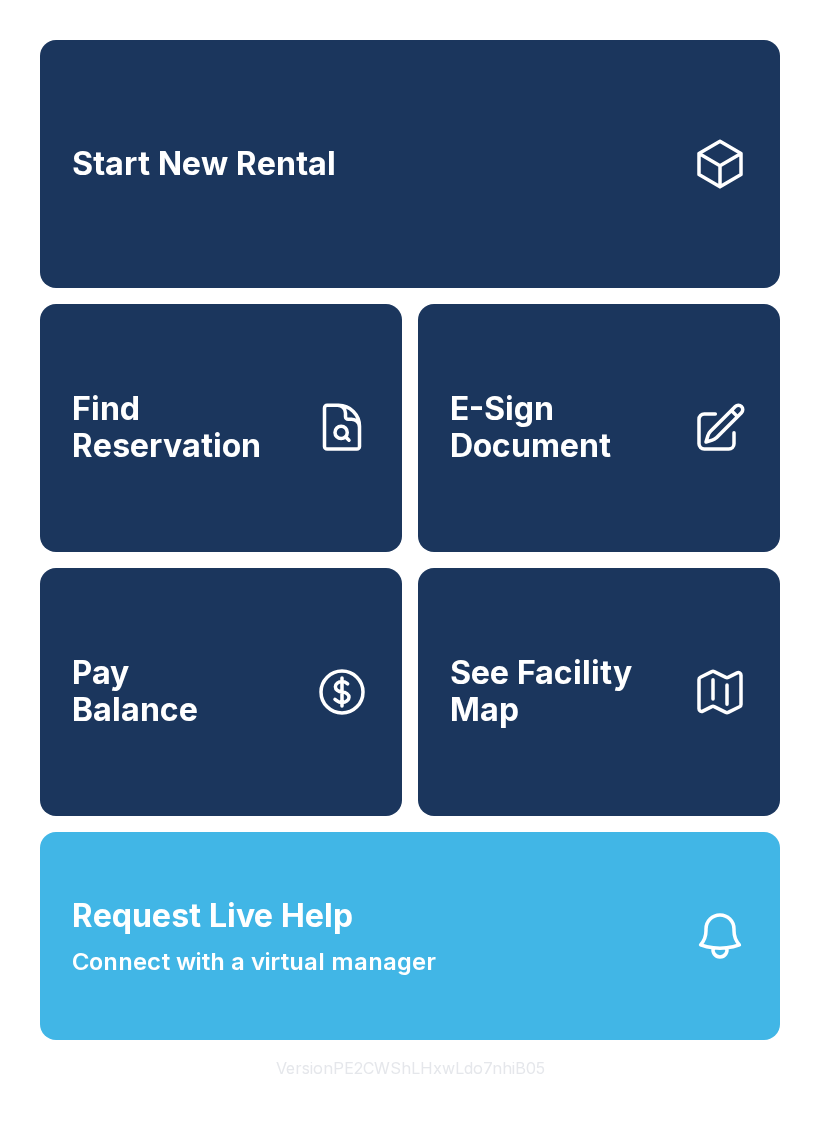 click on "E-Sign Document" at bounding box center (563, 427) 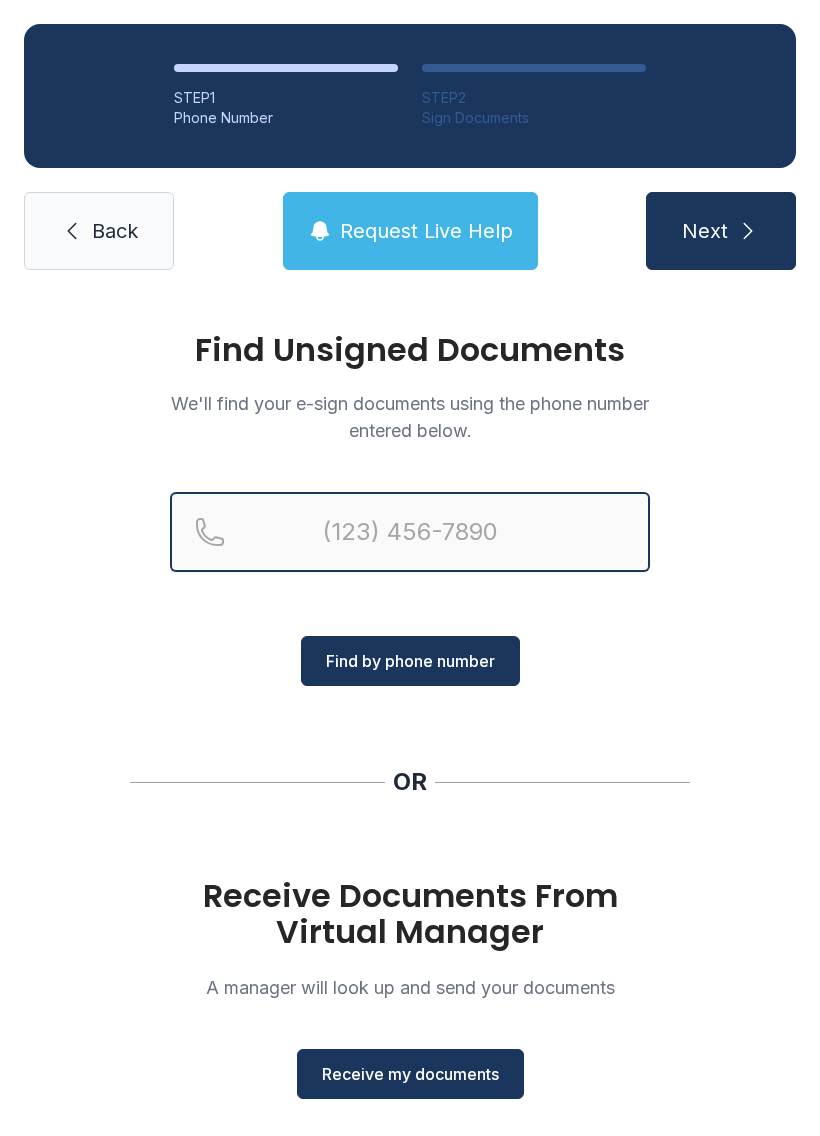 click at bounding box center (410, 532) 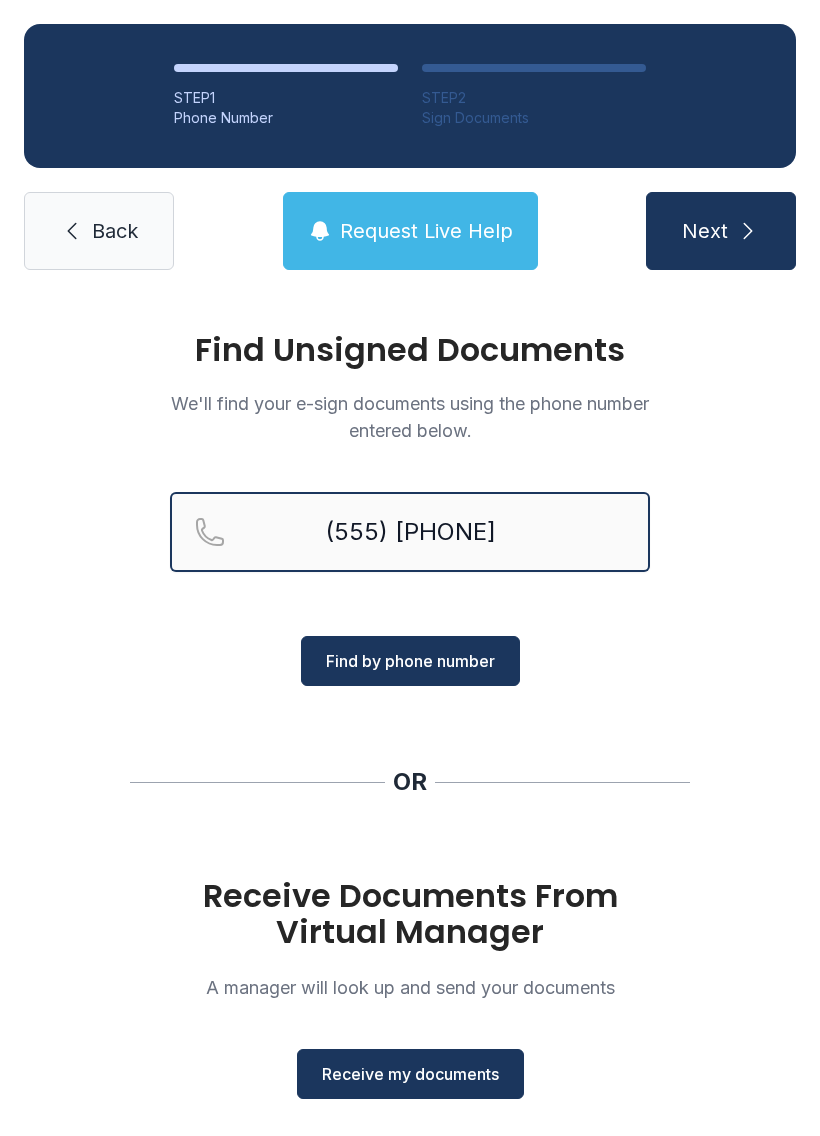 type on "(555) [PHONE]" 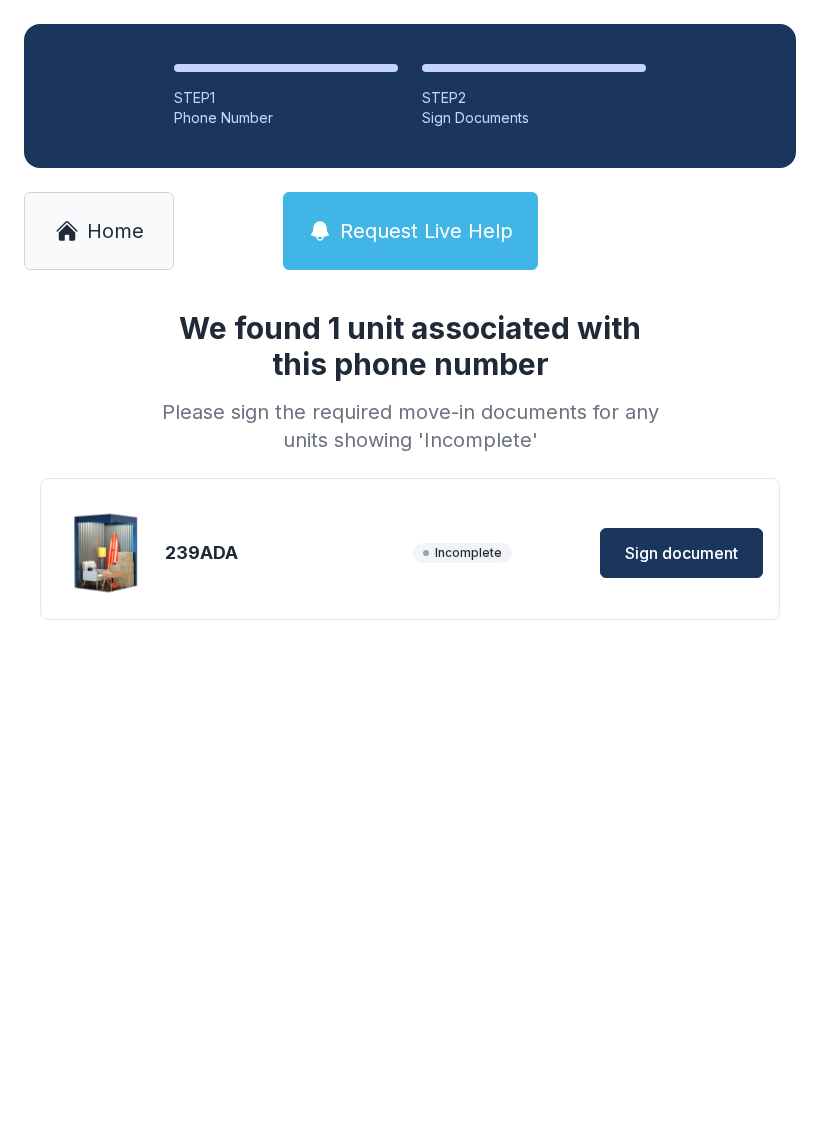 click on "Sign document" at bounding box center (681, 553) 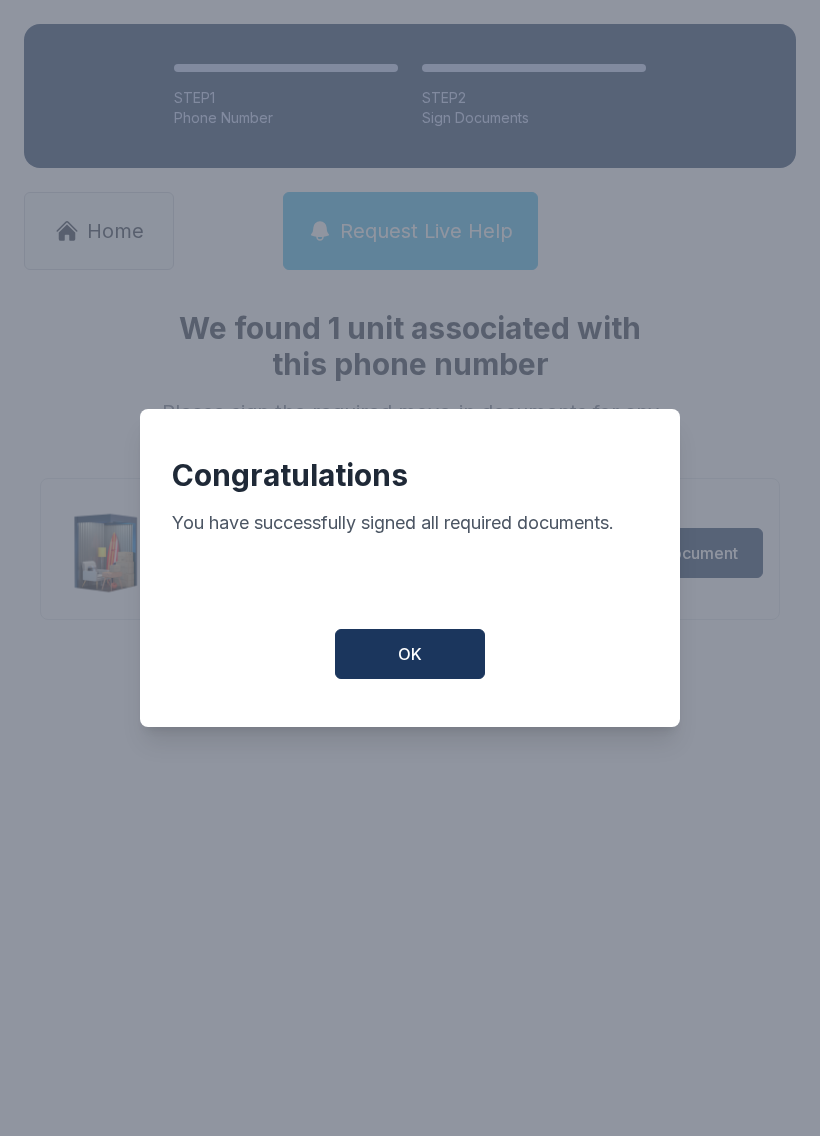 click on "OK" at bounding box center (410, 654) 